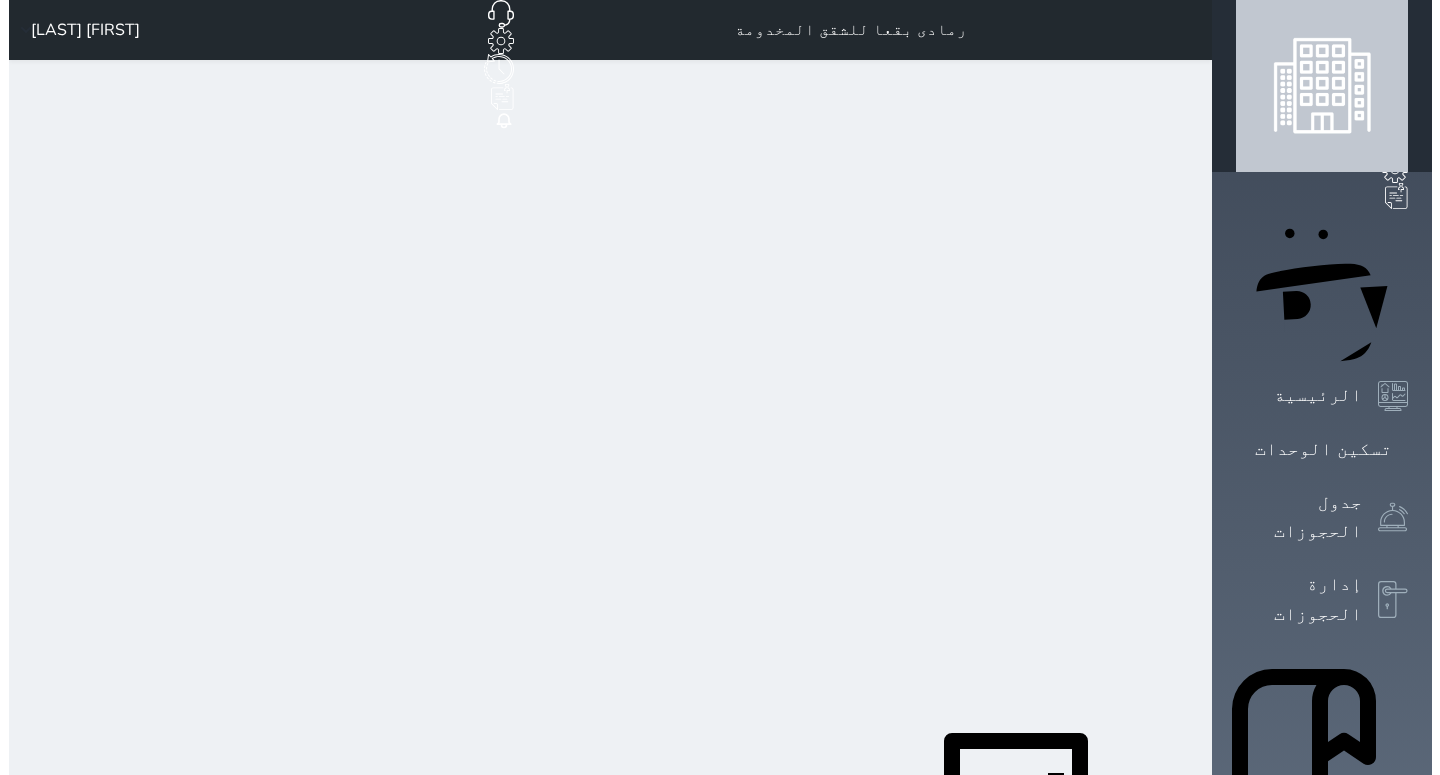scroll, scrollTop: 0, scrollLeft: 0, axis: both 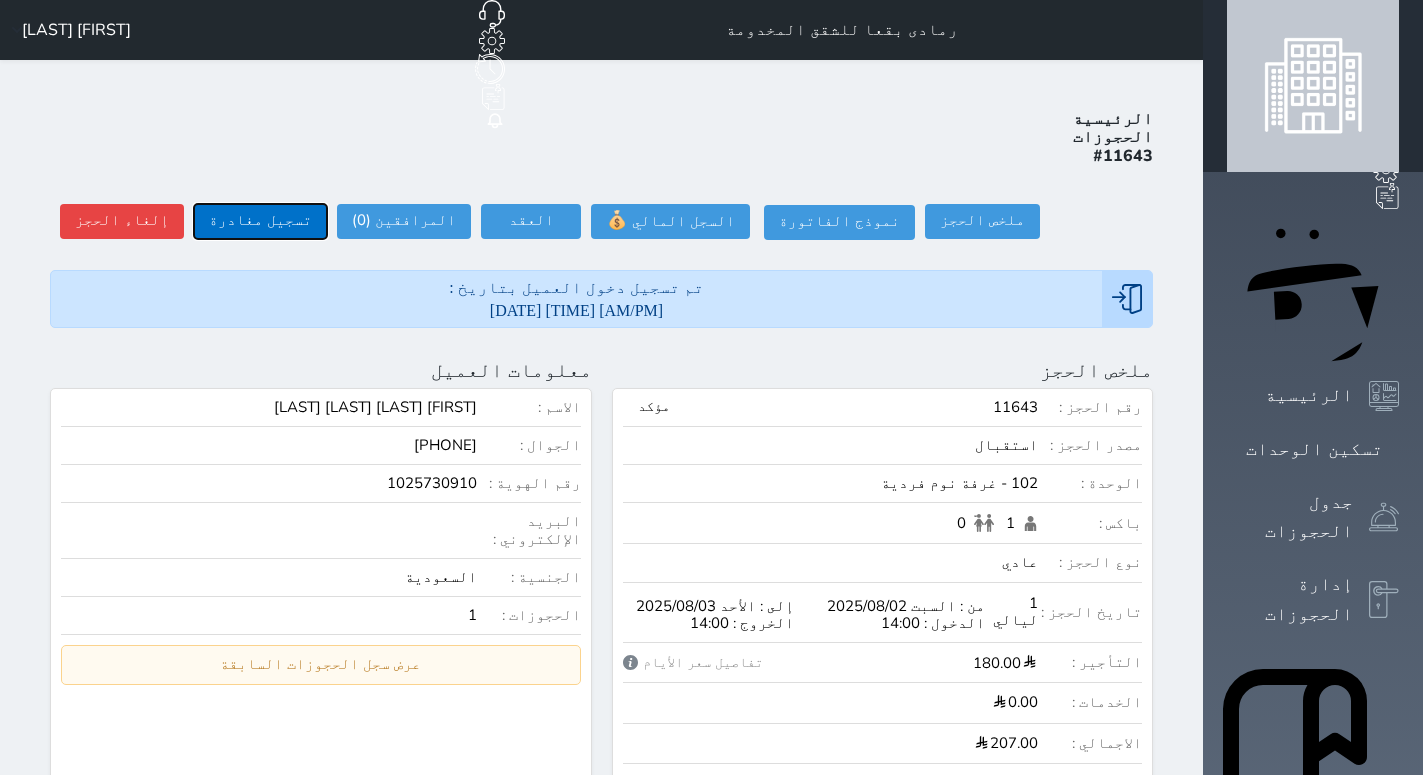 click on "تسجيل مغادرة" at bounding box center [260, 221] 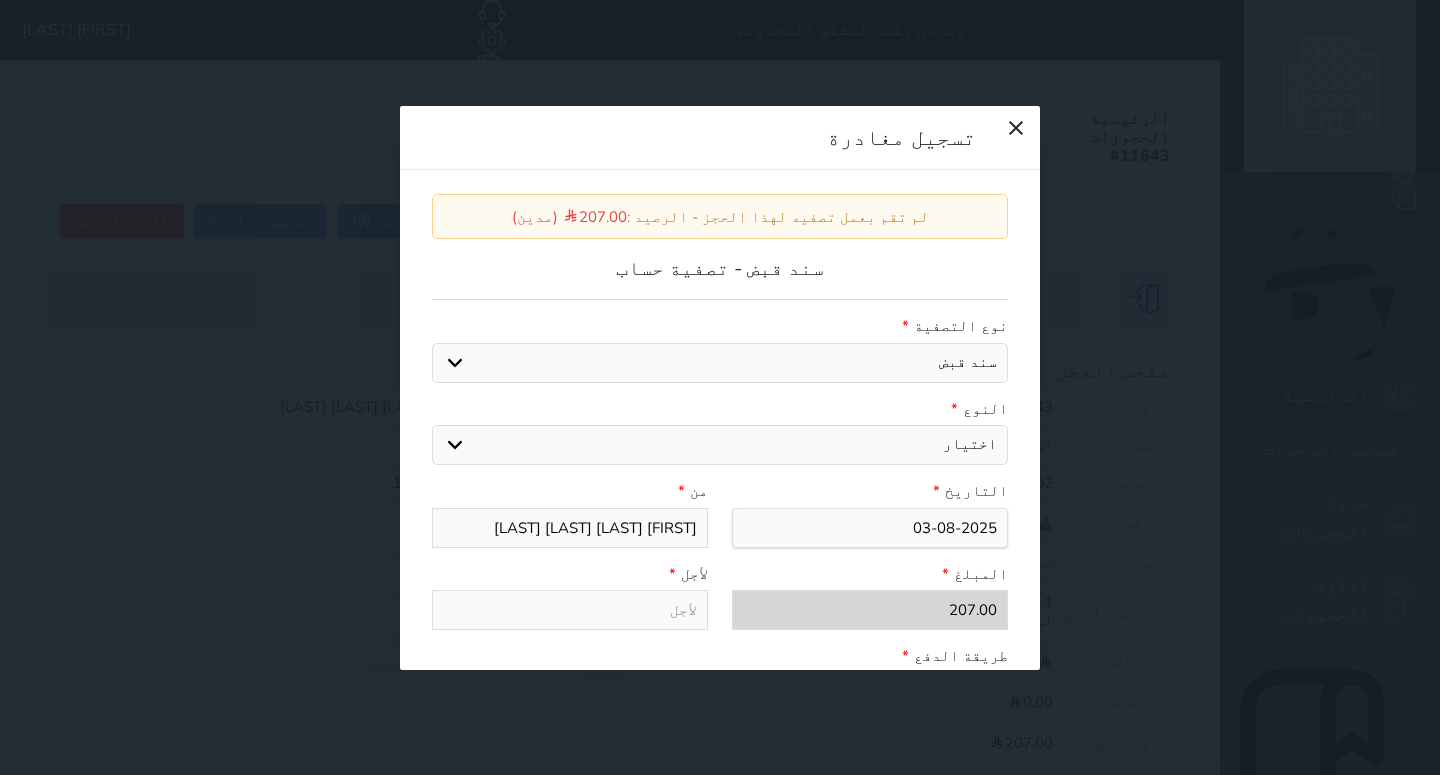 click on "اختيار   مقبوضات عامة
قيمة إيجار
فواتير
عربون
لا ينطبق
آخر
مغسلة
واي فاي - الإنترنت
مواقف السيارات
طعام
الأغذية والمشروبات
مشروبات
المشروبات الباردة
المشروبات الساخنة
الإفطار
غداء
عشاء
مخبز و كعك
حمام سباحة
الصالة الرياضية
سبا و خدمات الجمال
اختيار وإسقاط (خدمات النقل)
ميني بار
كابل - تلفزيون
سرير إضافي
تصفيف الشعر
التسوق" at bounding box center [720, 445] 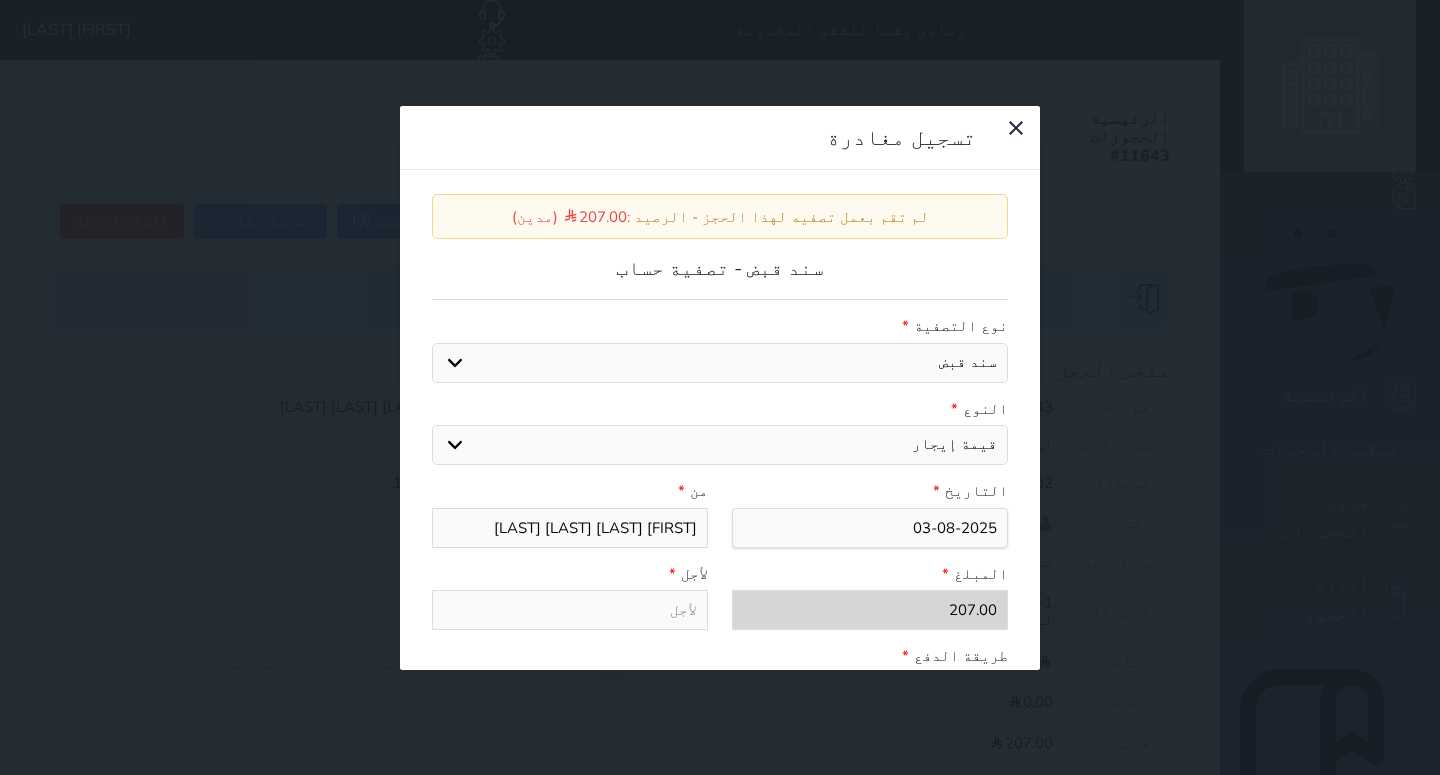 click on "قيمة إيجار" at bounding box center [0, 0] 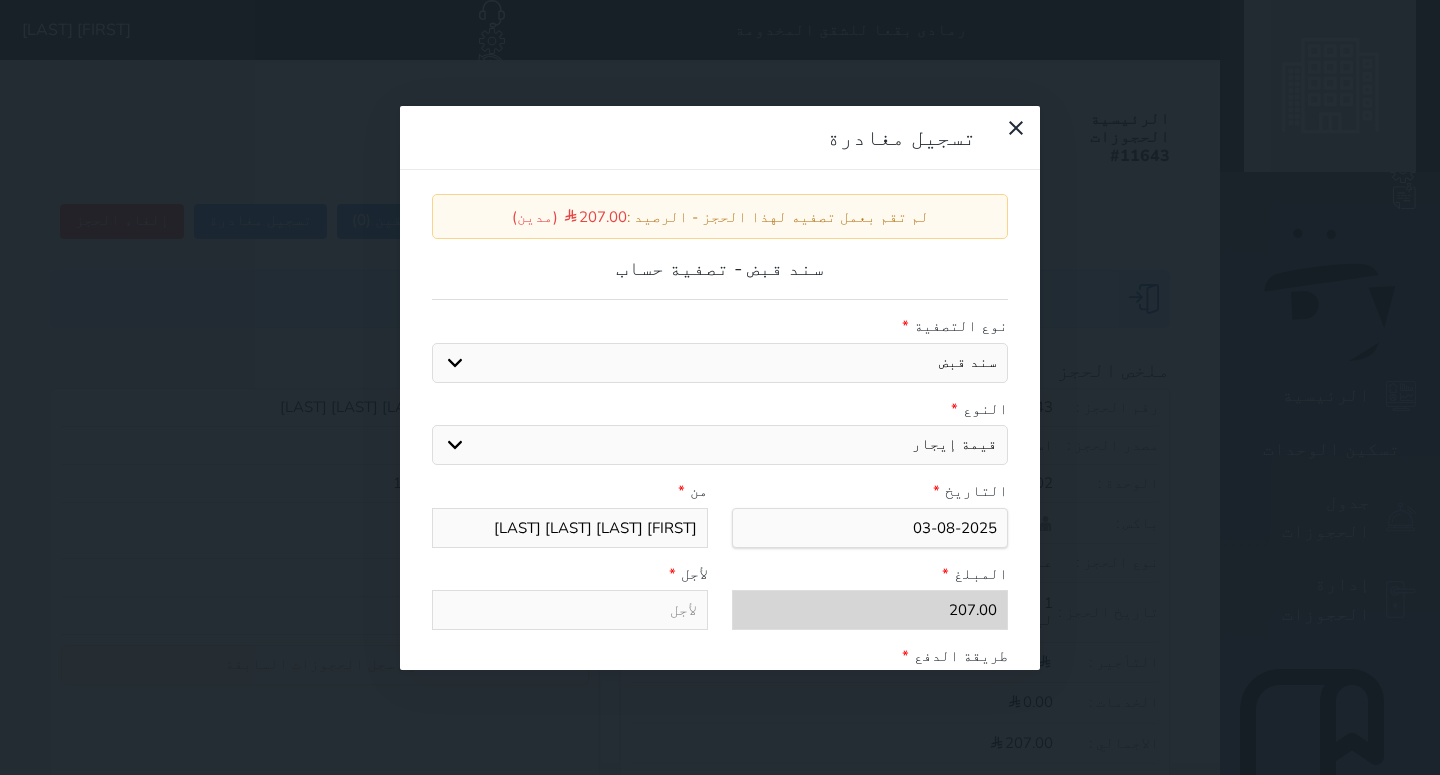 type on "قيمة إيجار - الوحدة - 102" 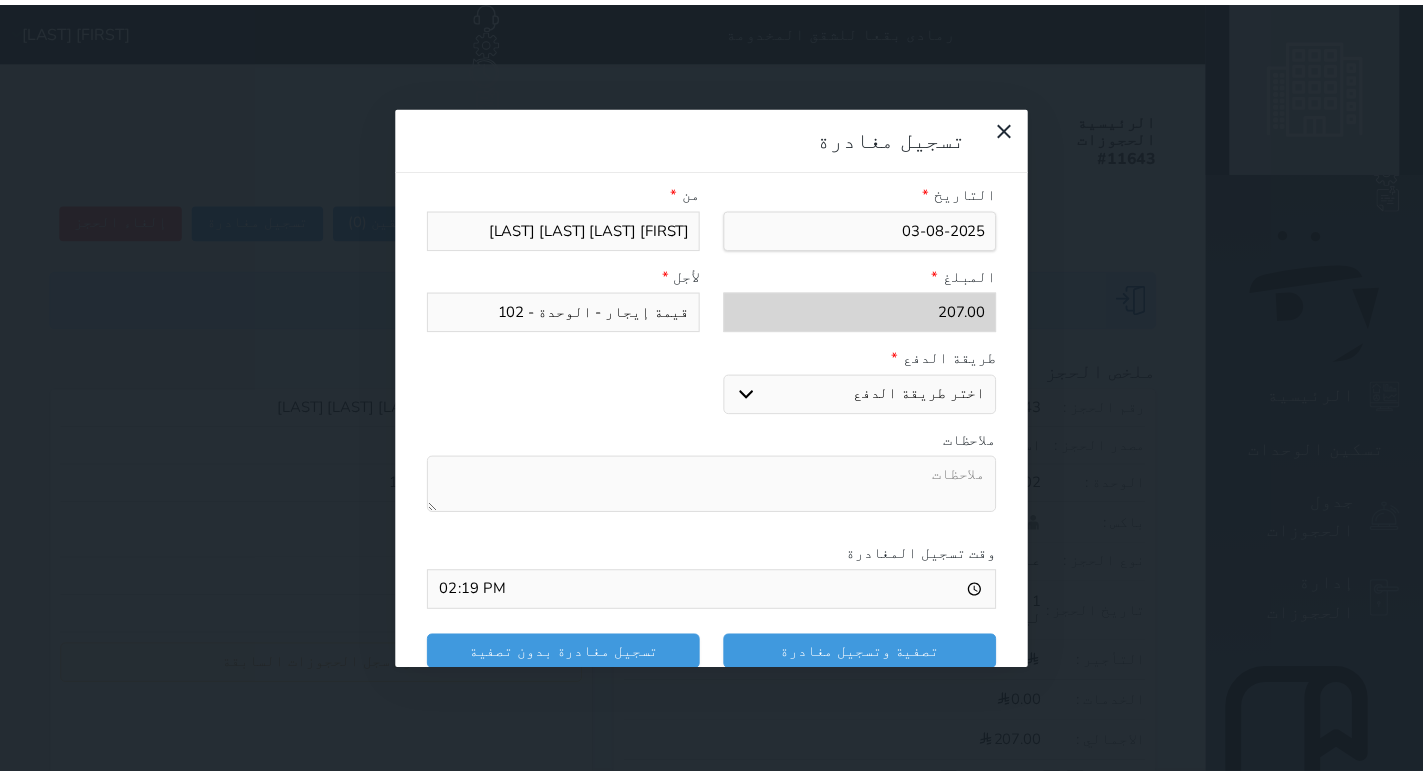 scroll, scrollTop: 302, scrollLeft: 0, axis: vertical 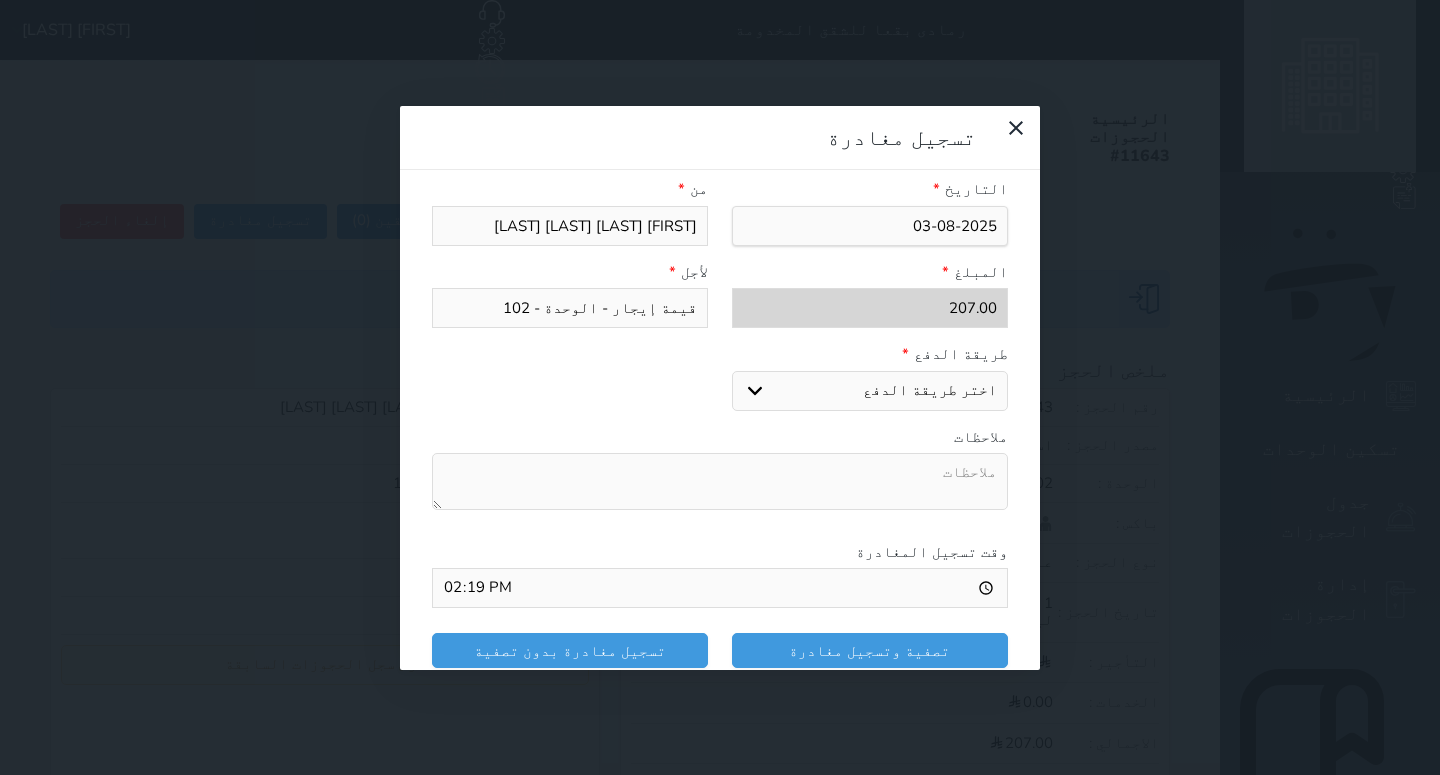 select on "mada" 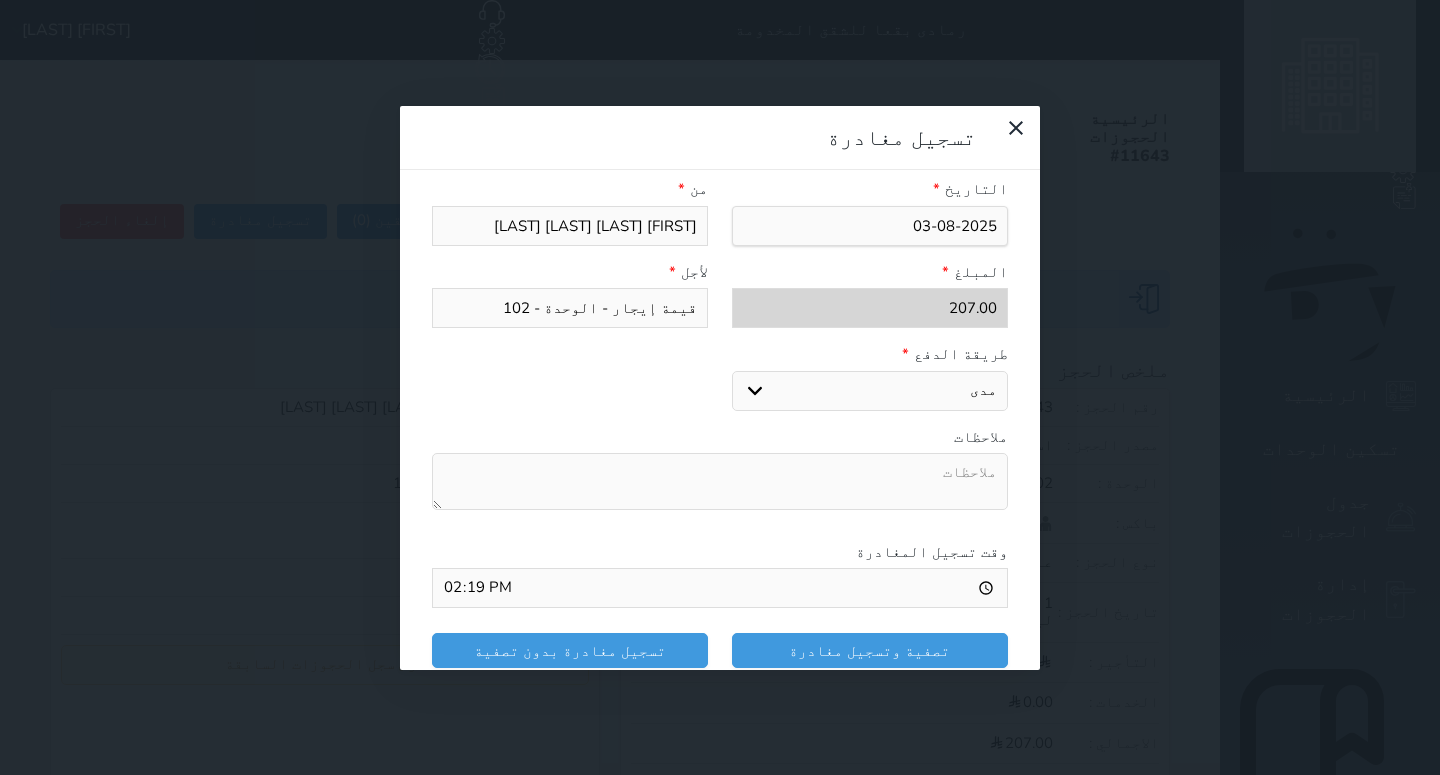 click on "مدى" at bounding box center [0, 0] 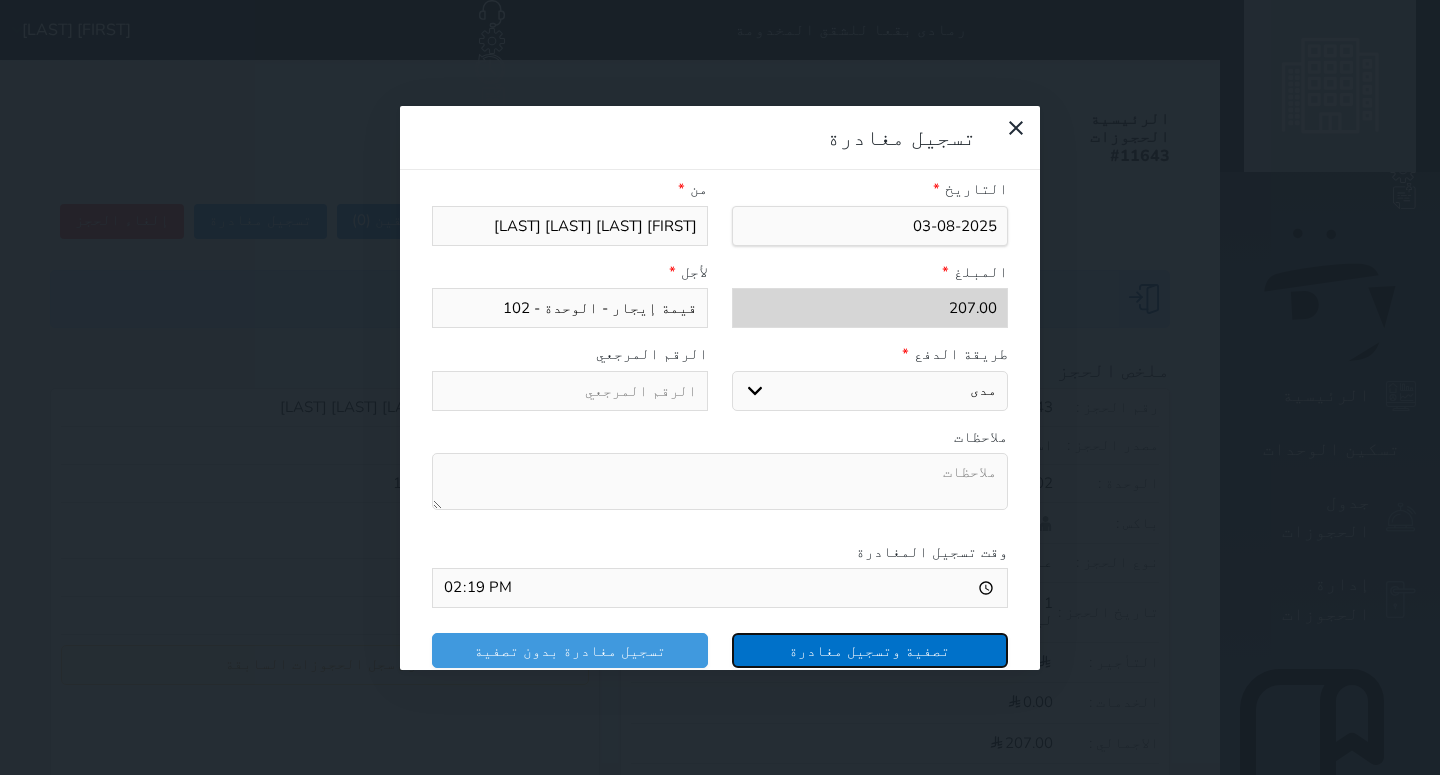 click on "تصفية وتسجيل مغادرة" at bounding box center [870, 650] 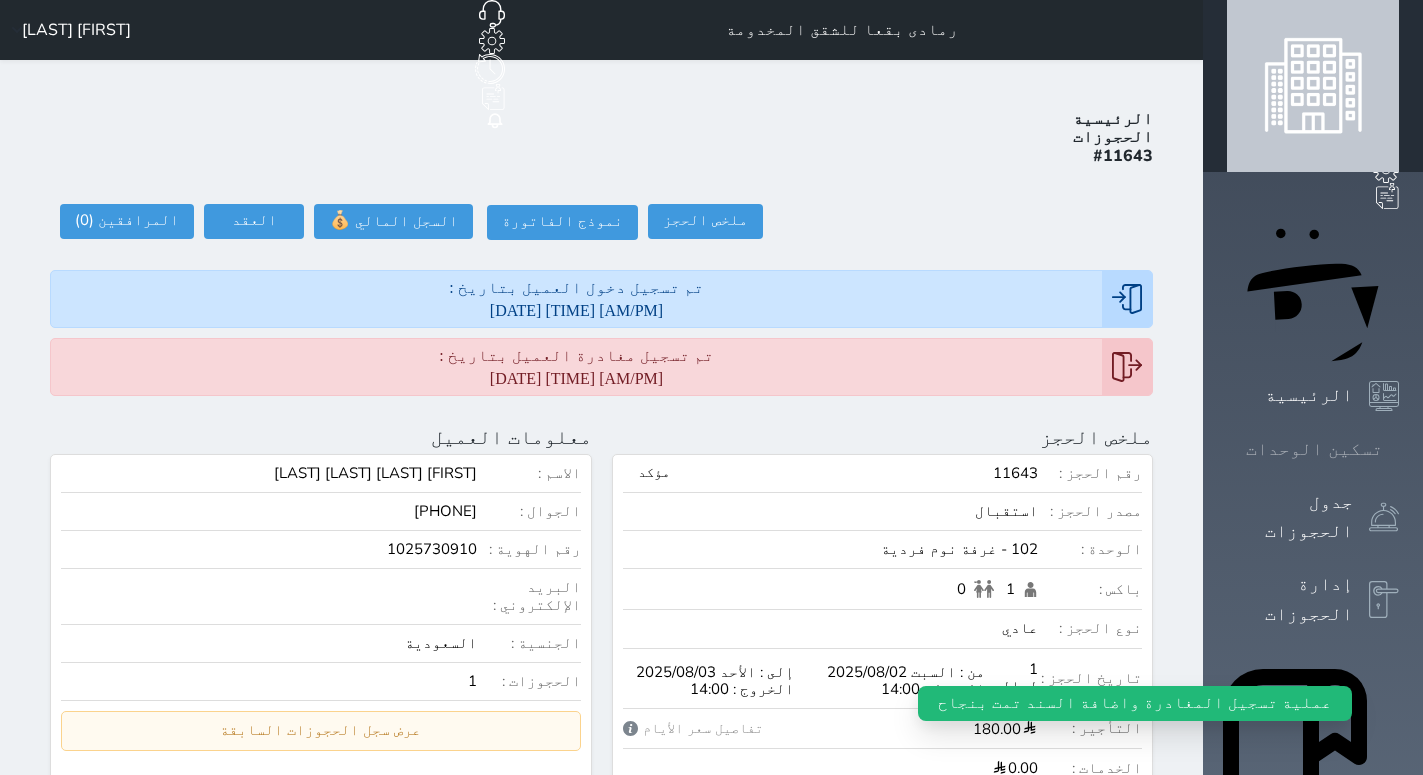 click on "تسكين الوحدات" at bounding box center (1314, 449) 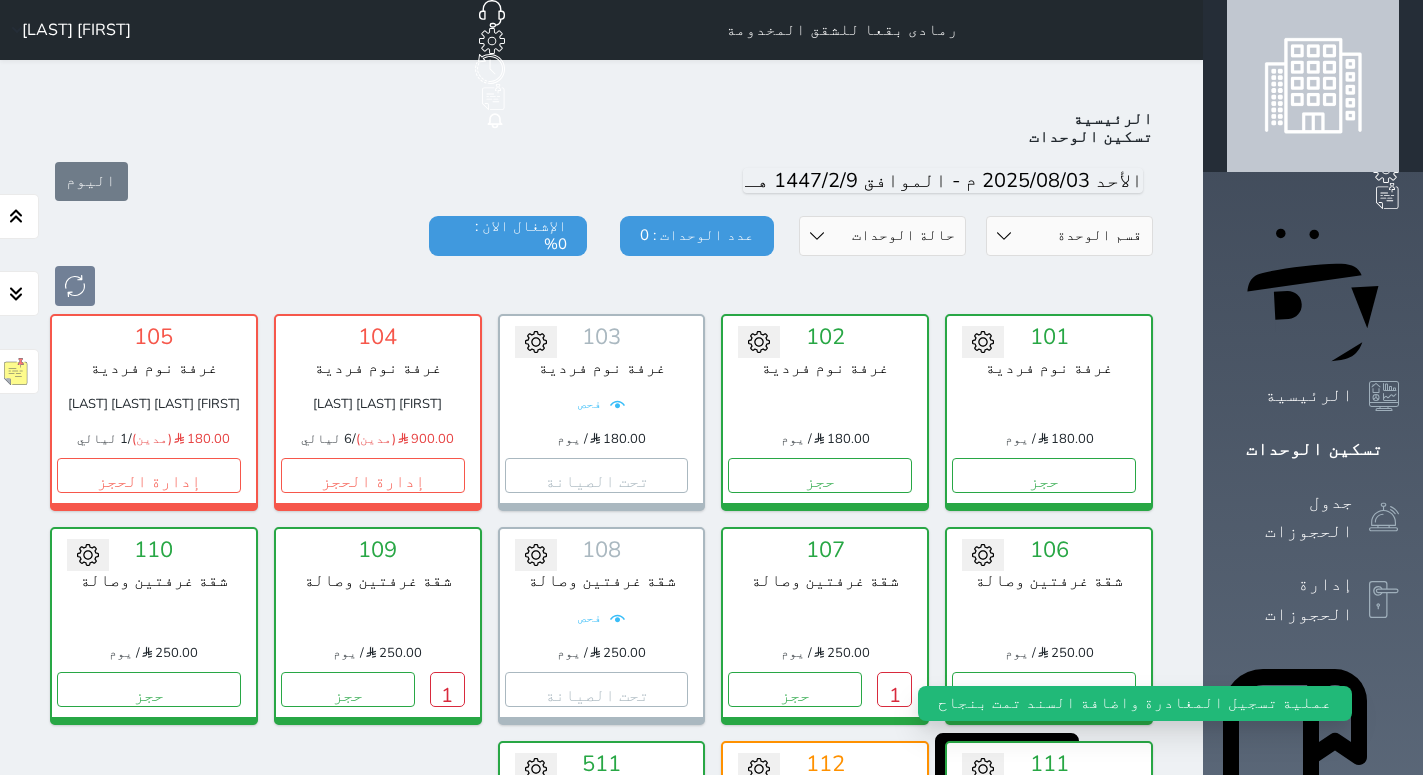 scroll, scrollTop: 78, scrollLeft: 0, axis: vertical 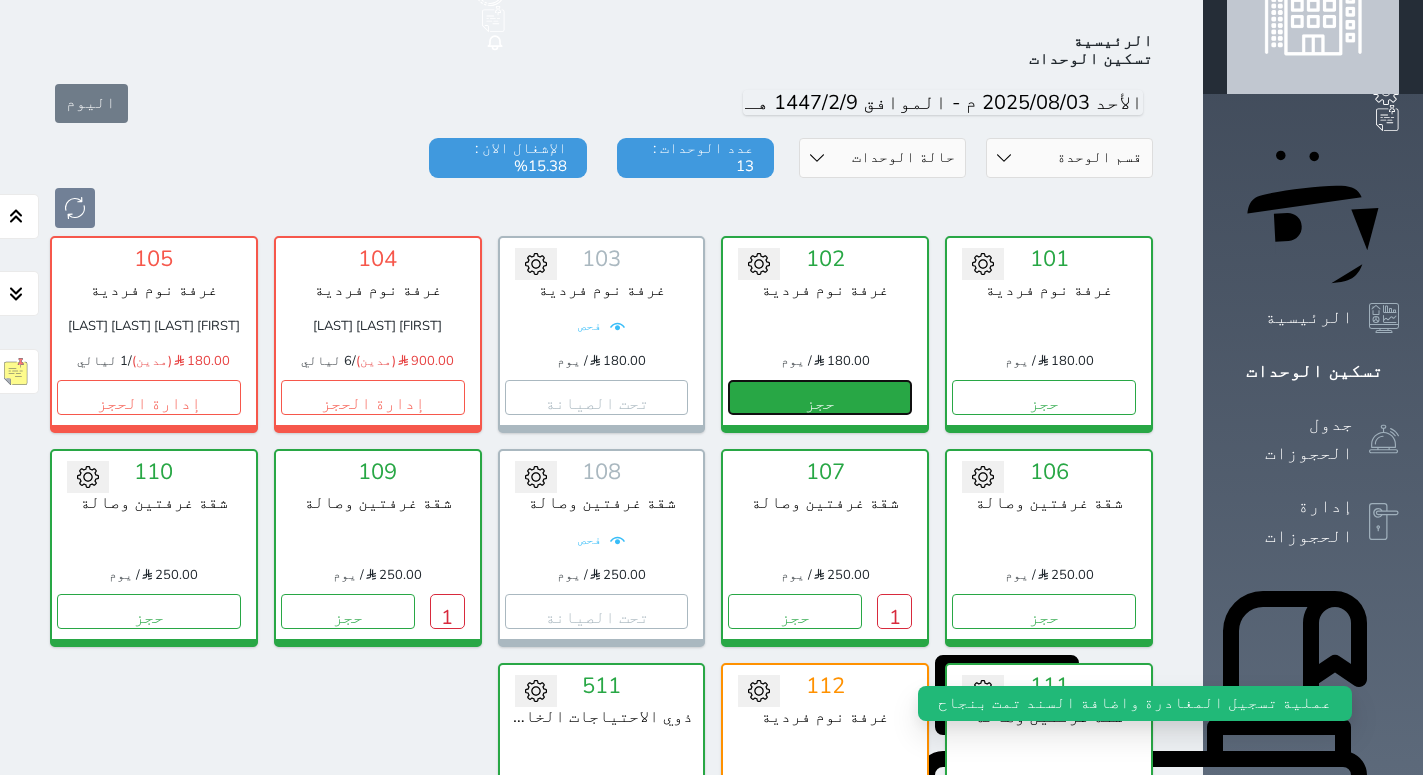 click on "حجز" at bounding box center (820, 397) 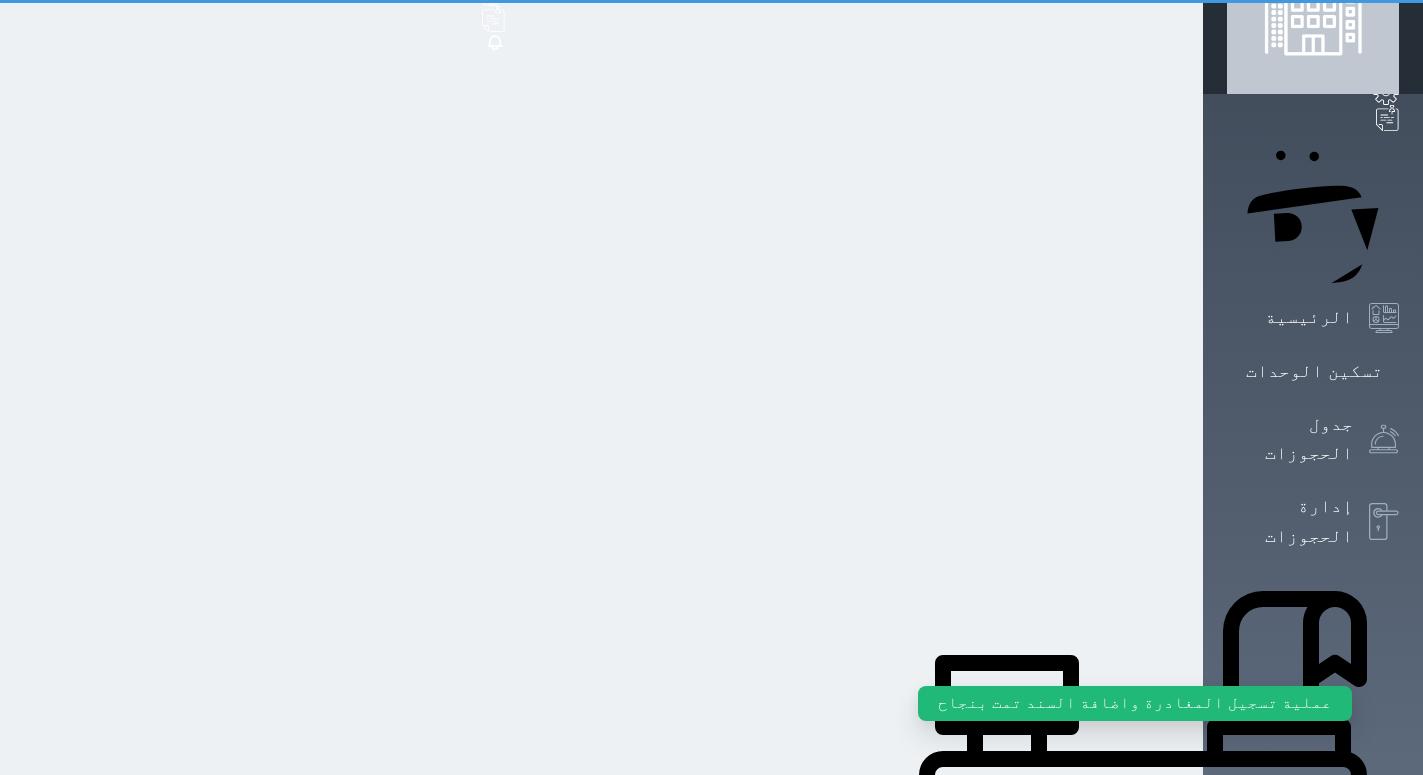 scroll, scrollTop: 27, scrollLeft: 0, axis: vertical 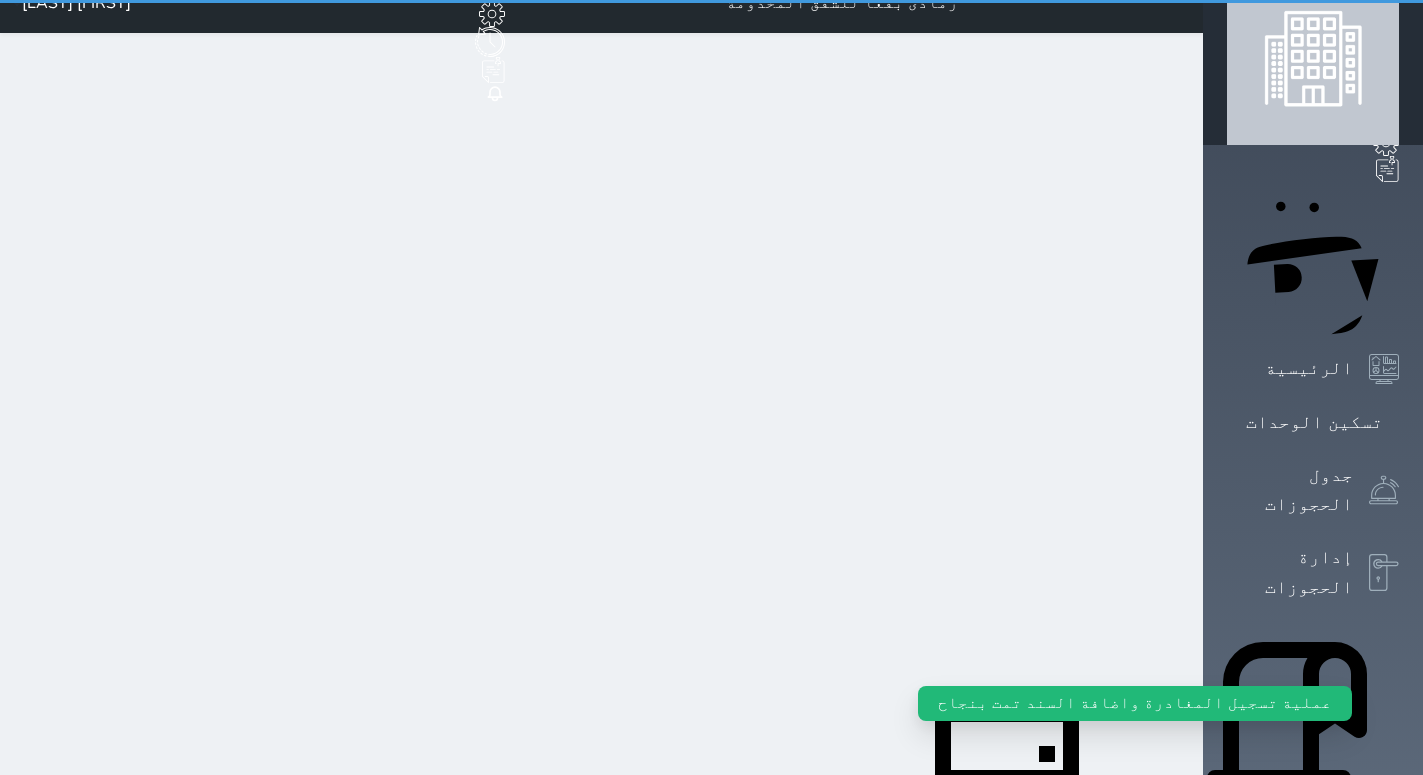 select on "1" 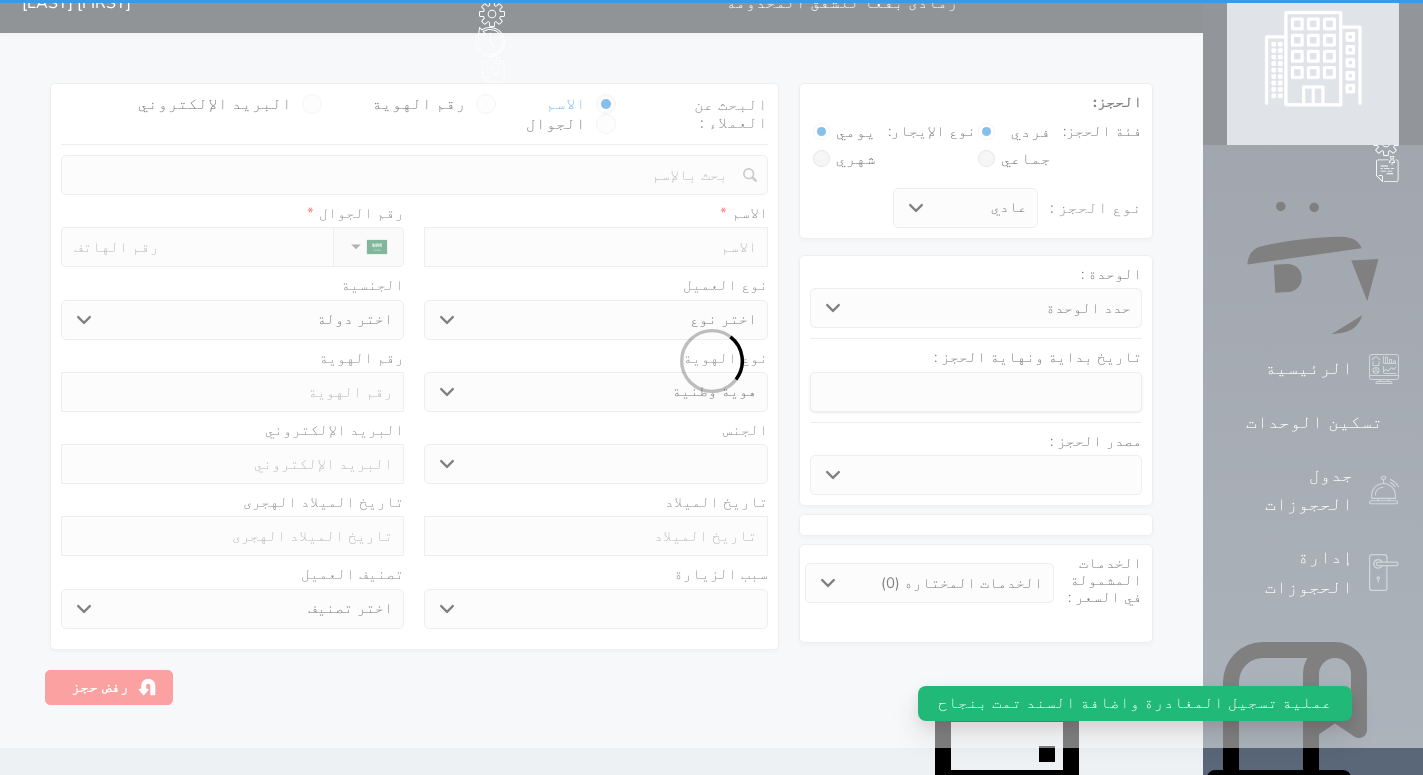 select 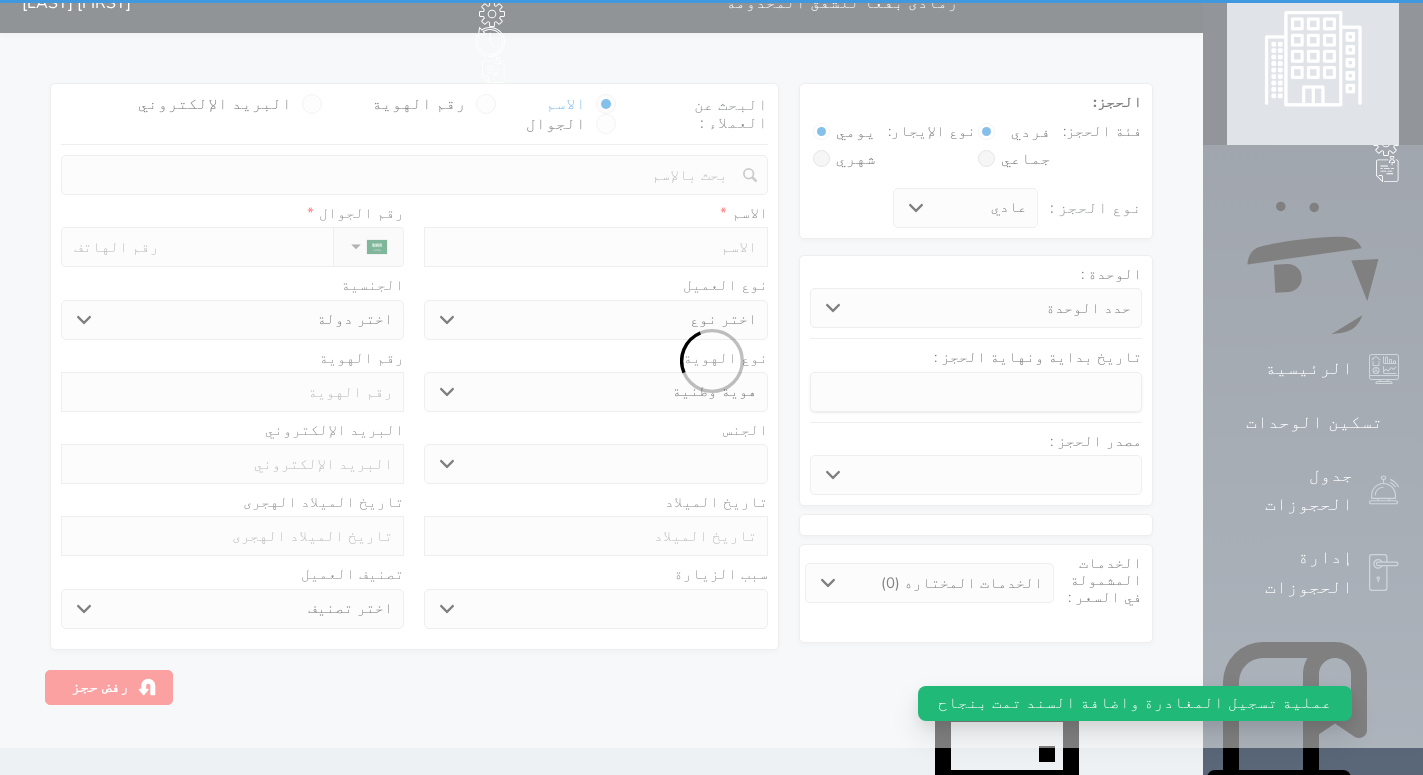 select 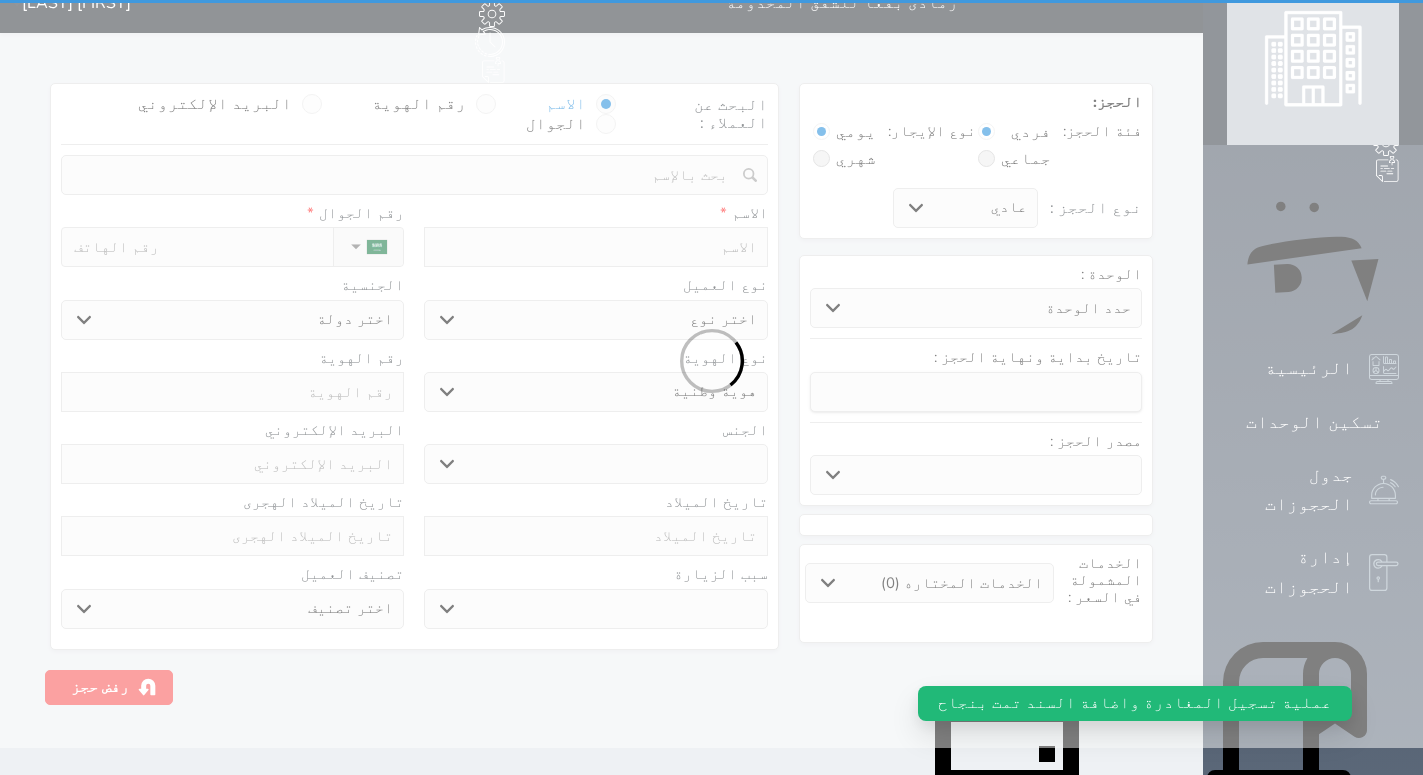select 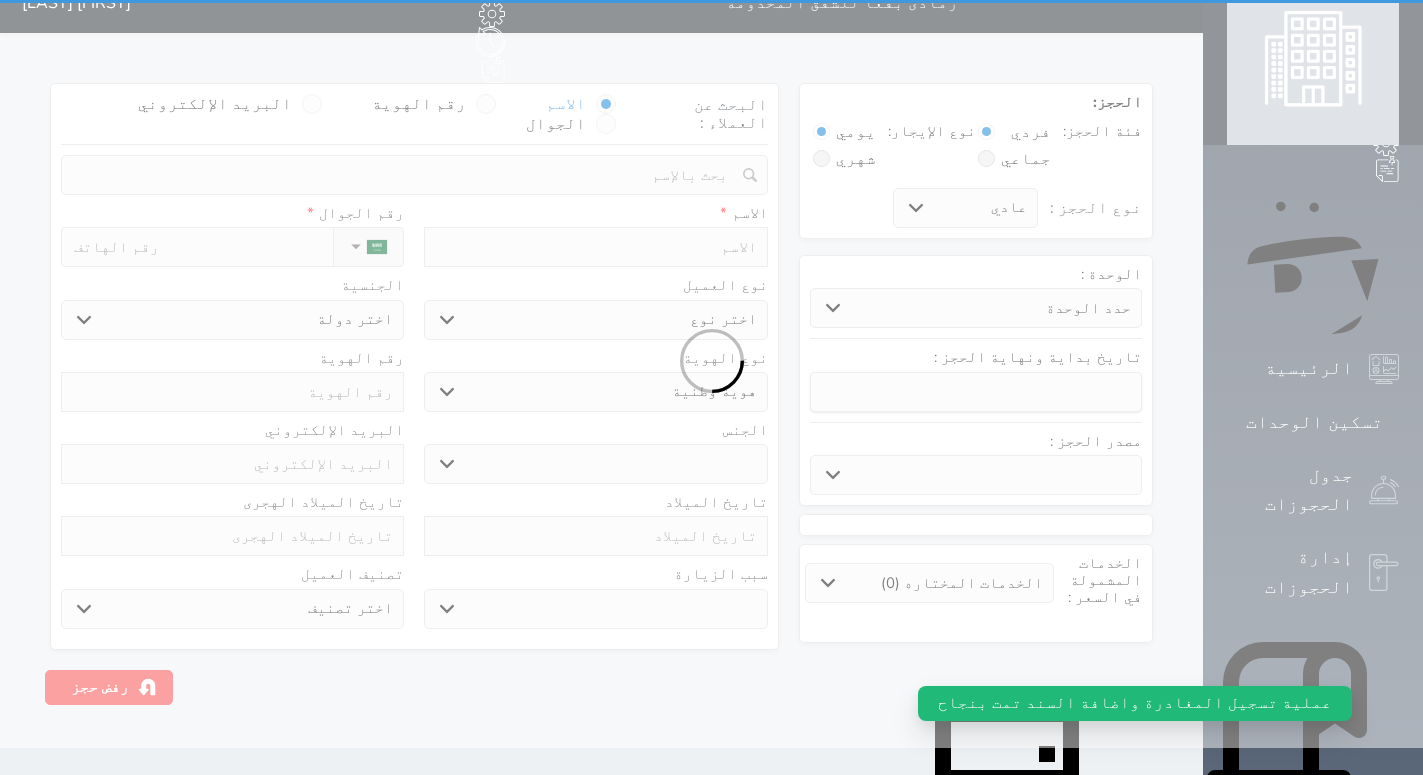 select 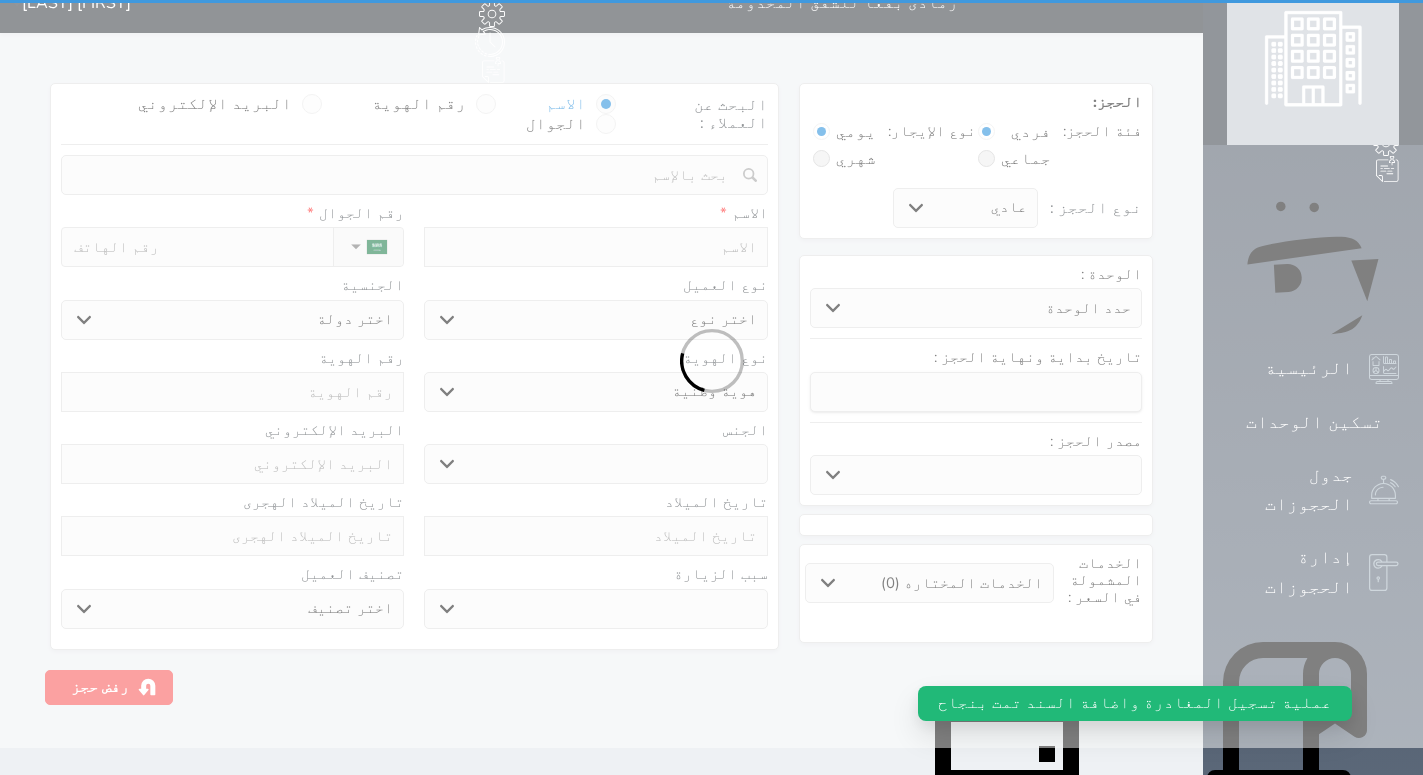 select 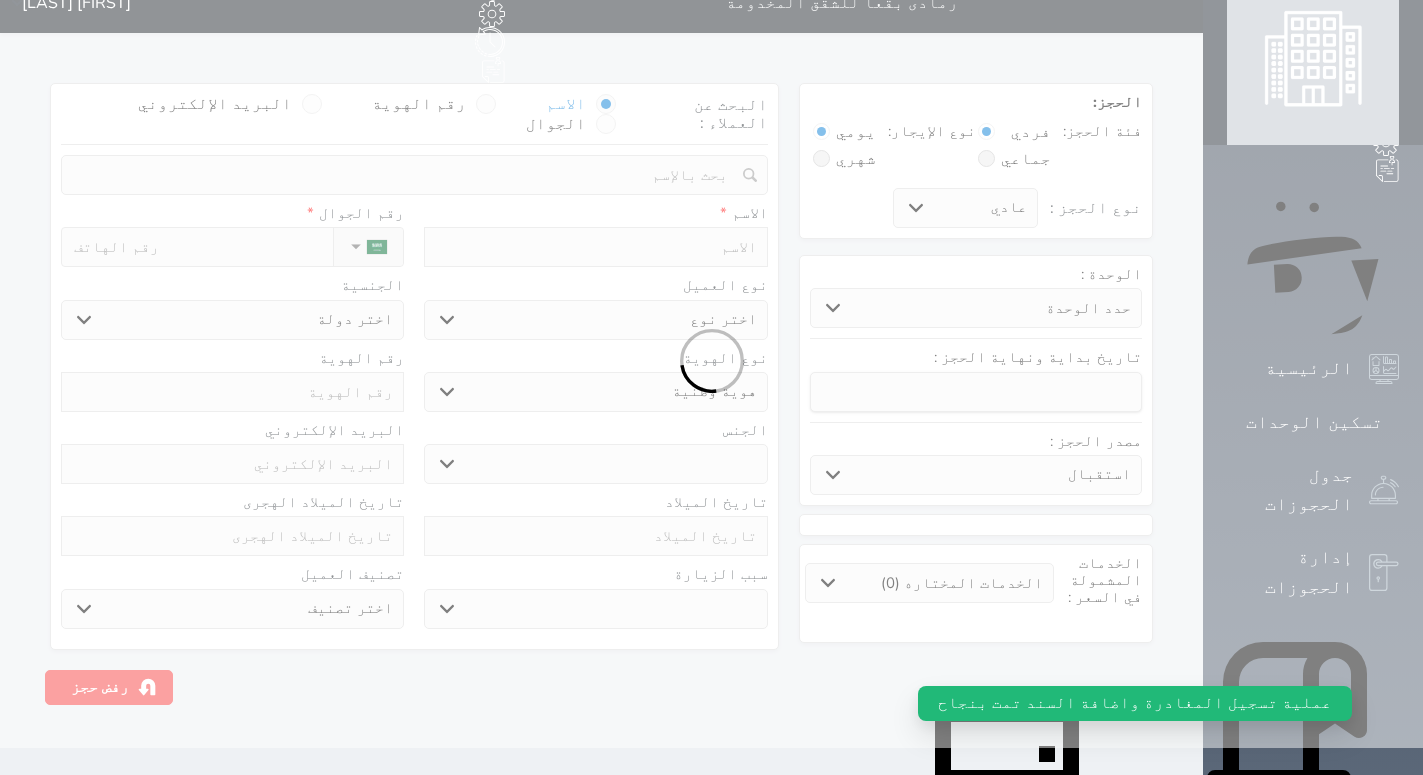 scroll, scrollTop: 0, scrollLeft: 0, axis: both 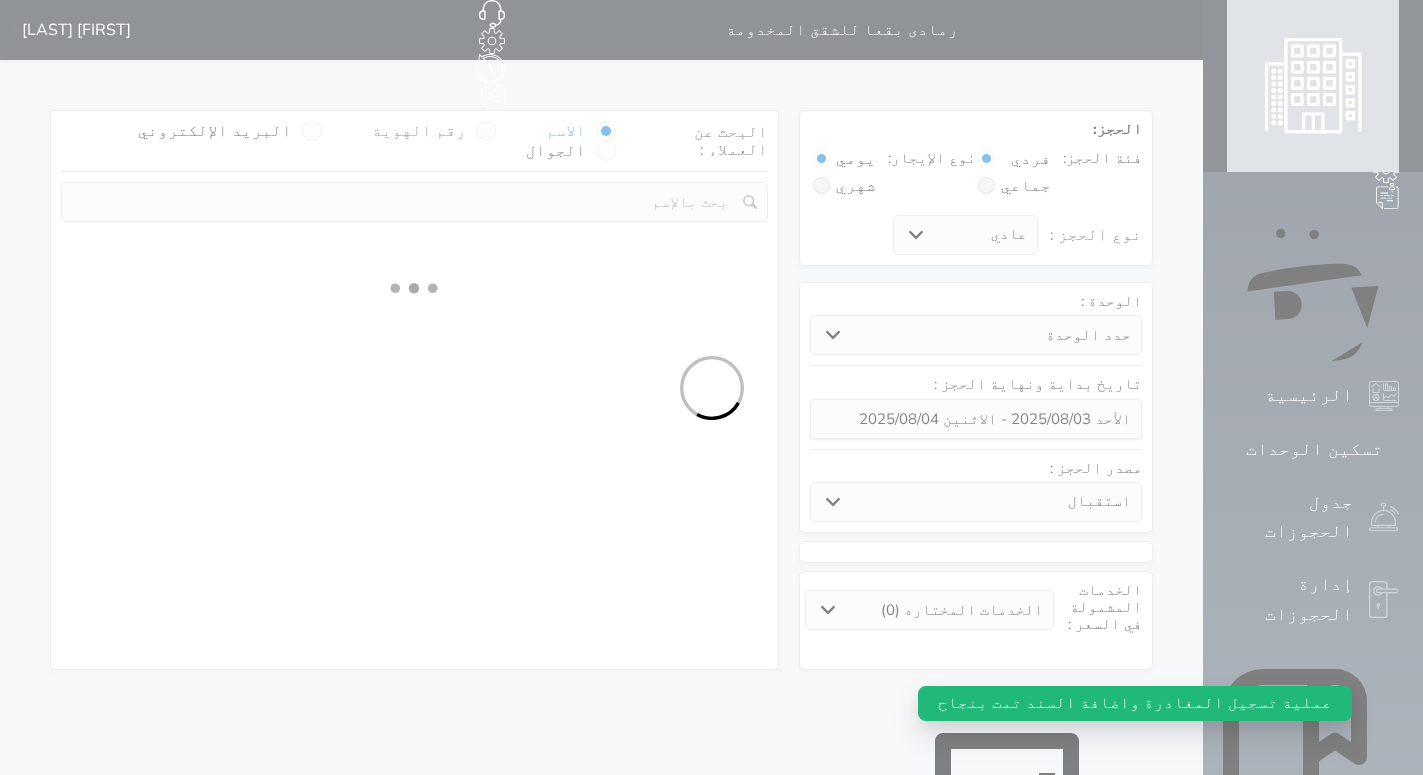 select 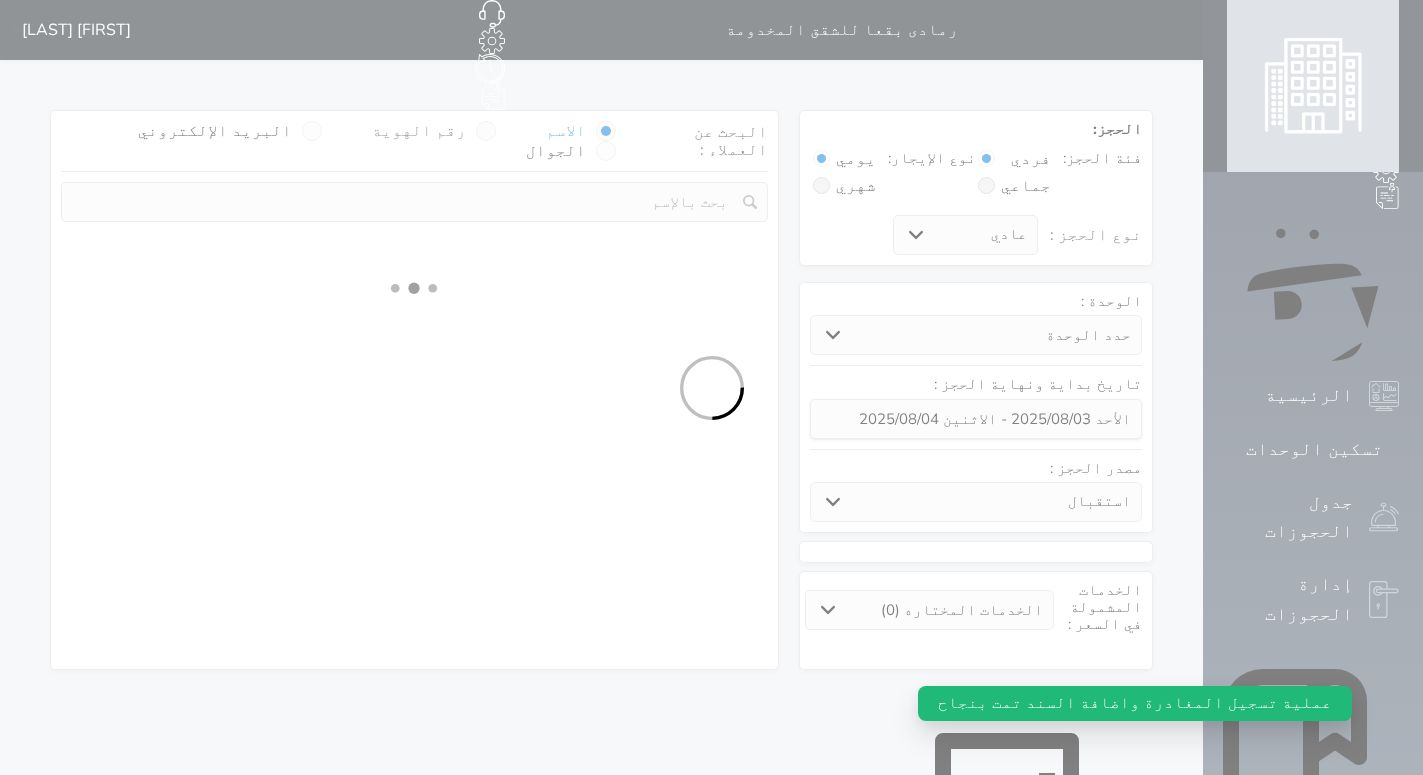 select on "1" 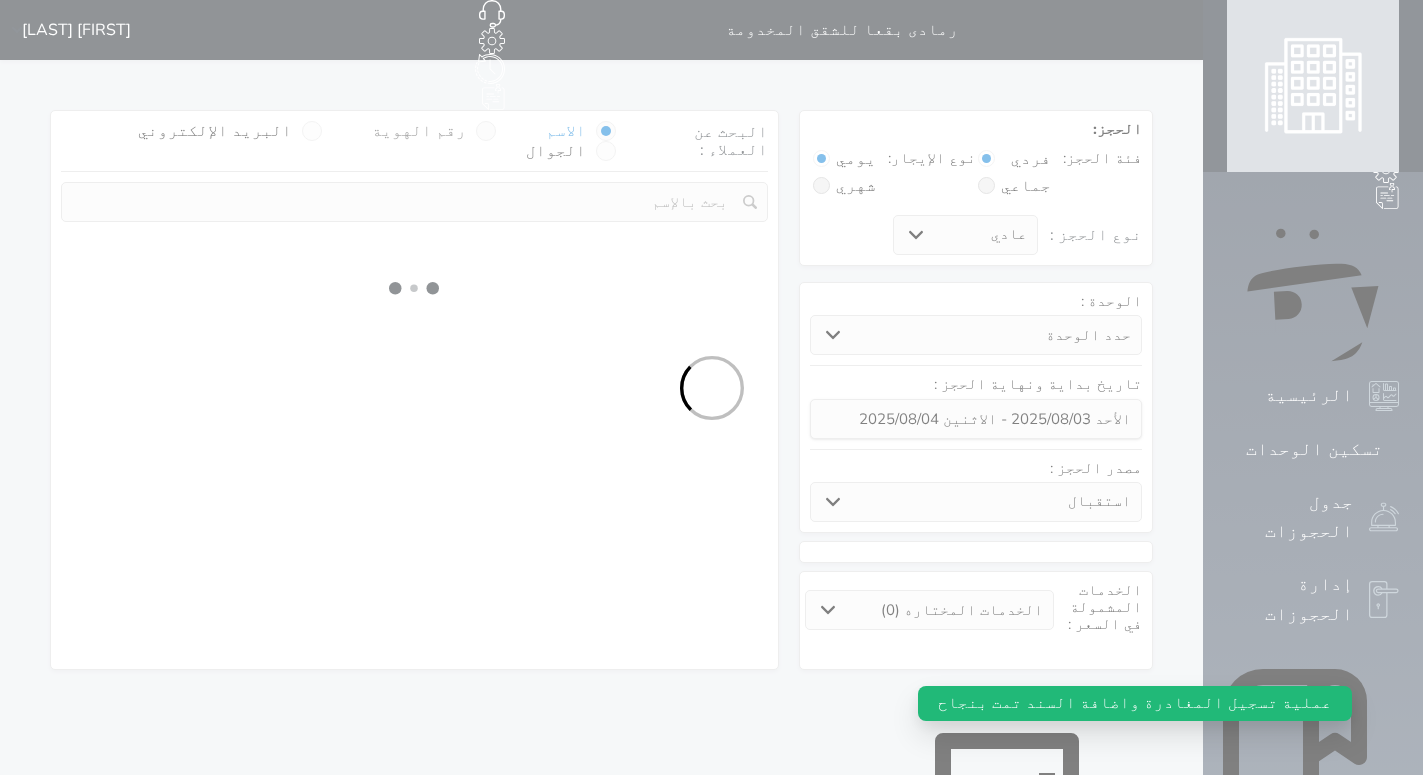 select on "113" 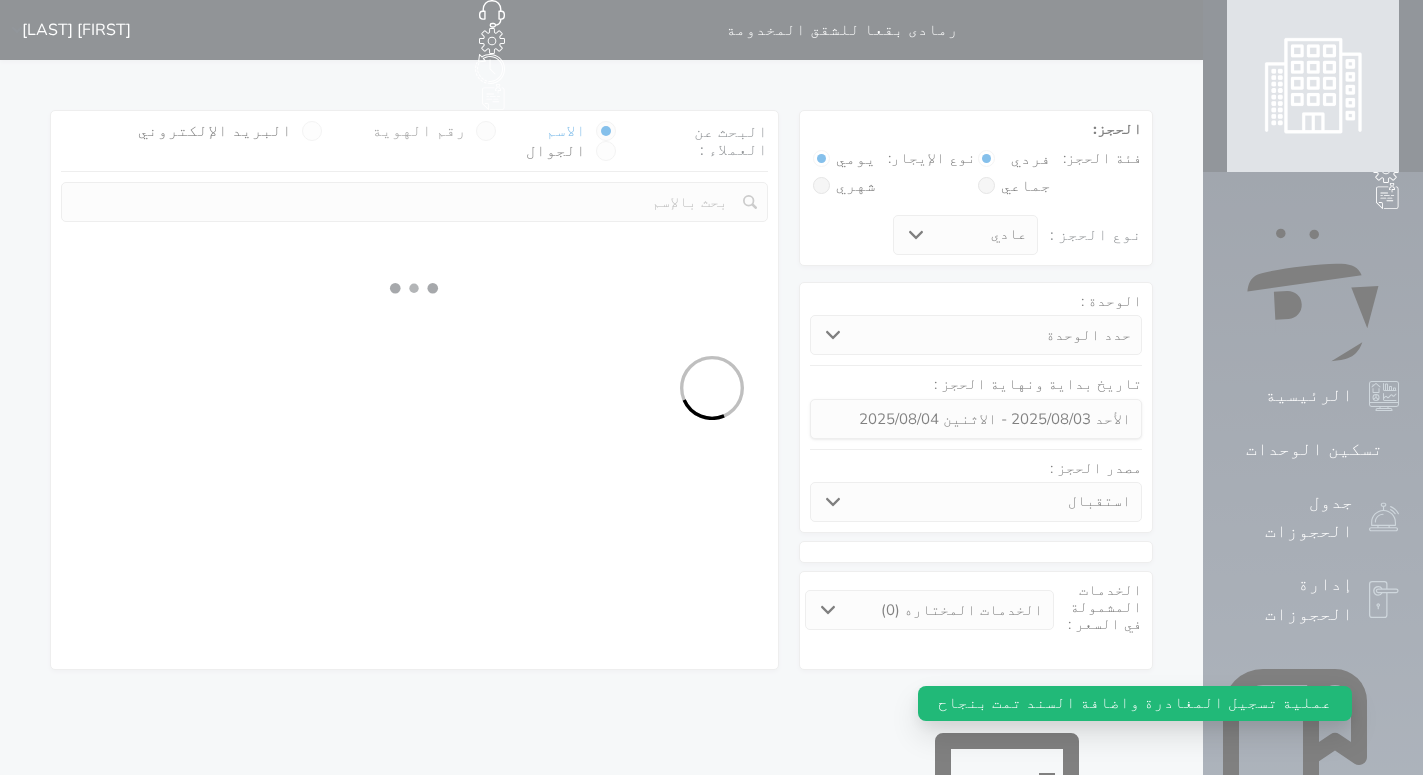 select on "1" 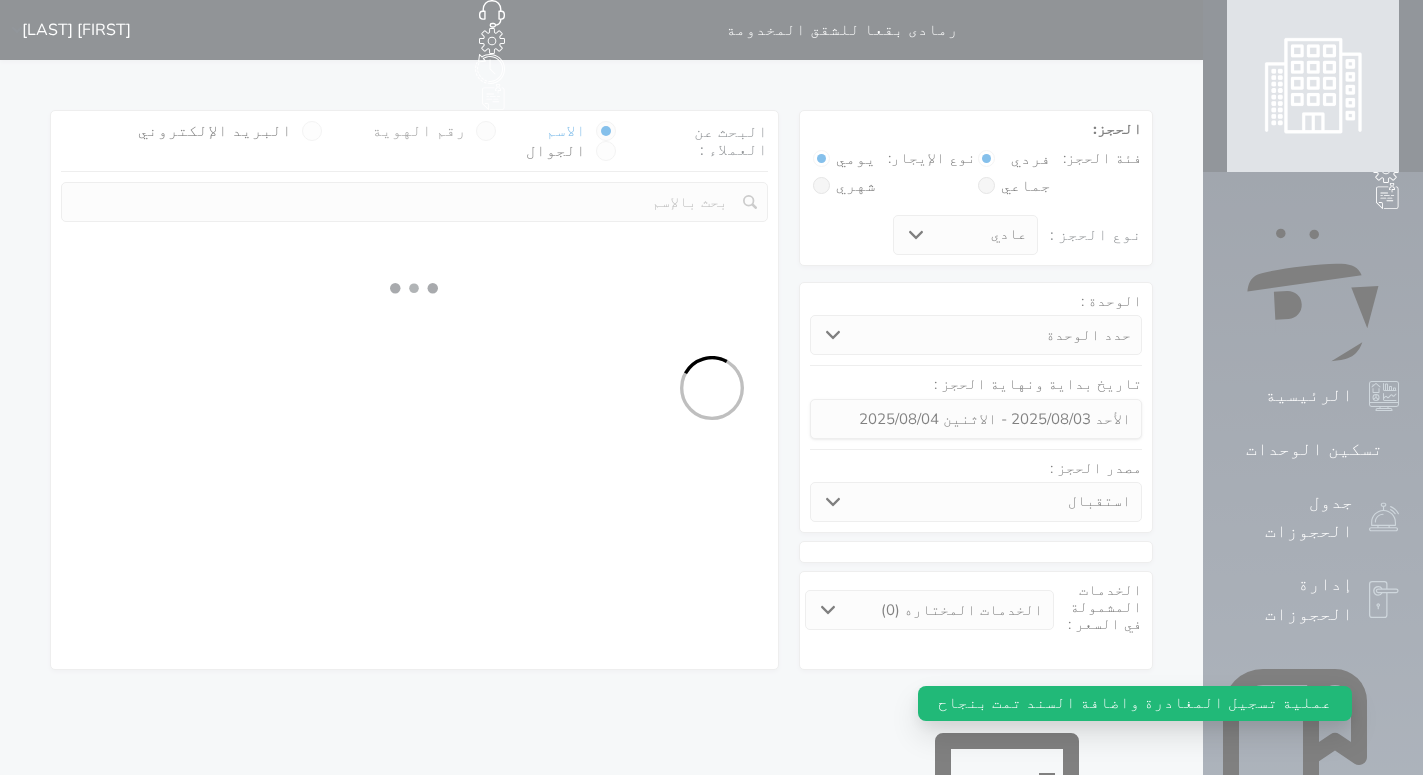 select 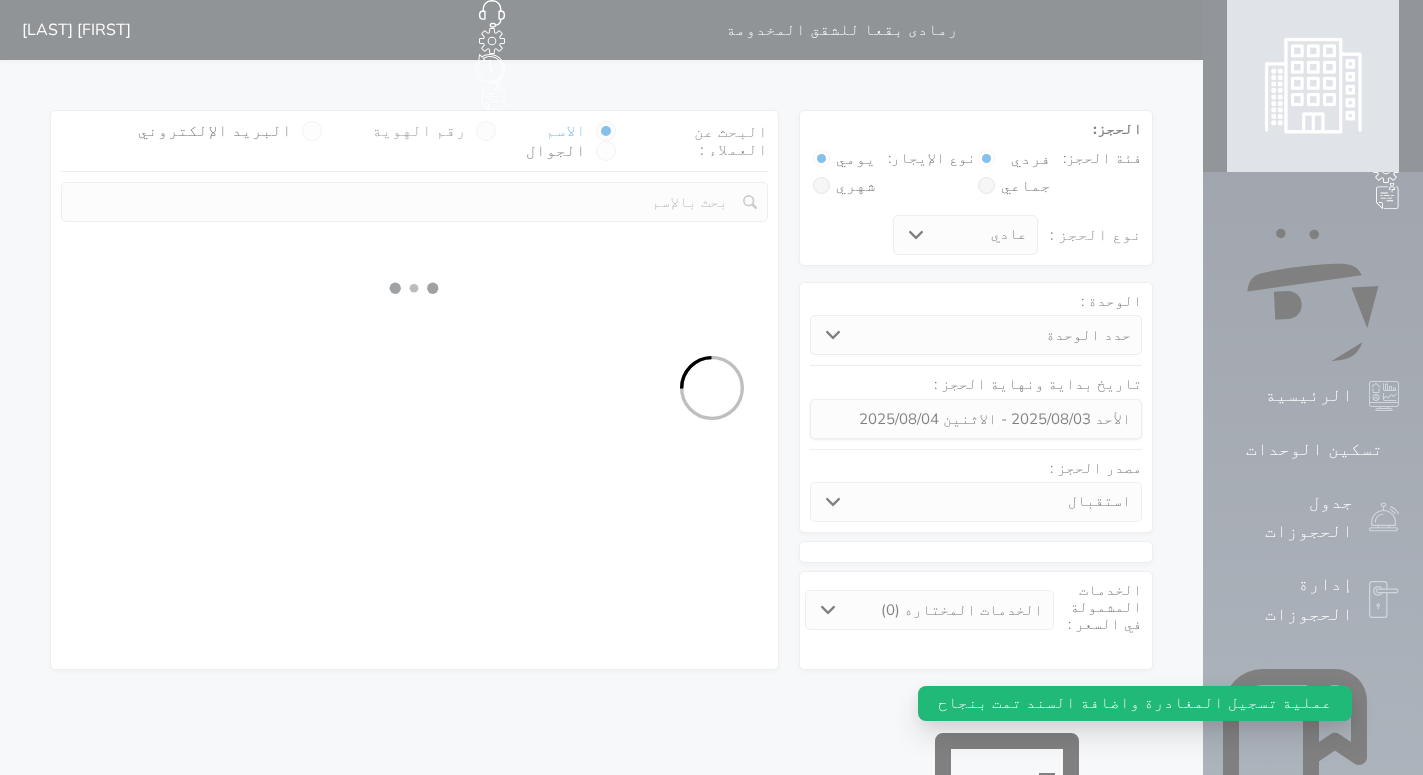 select on "7" 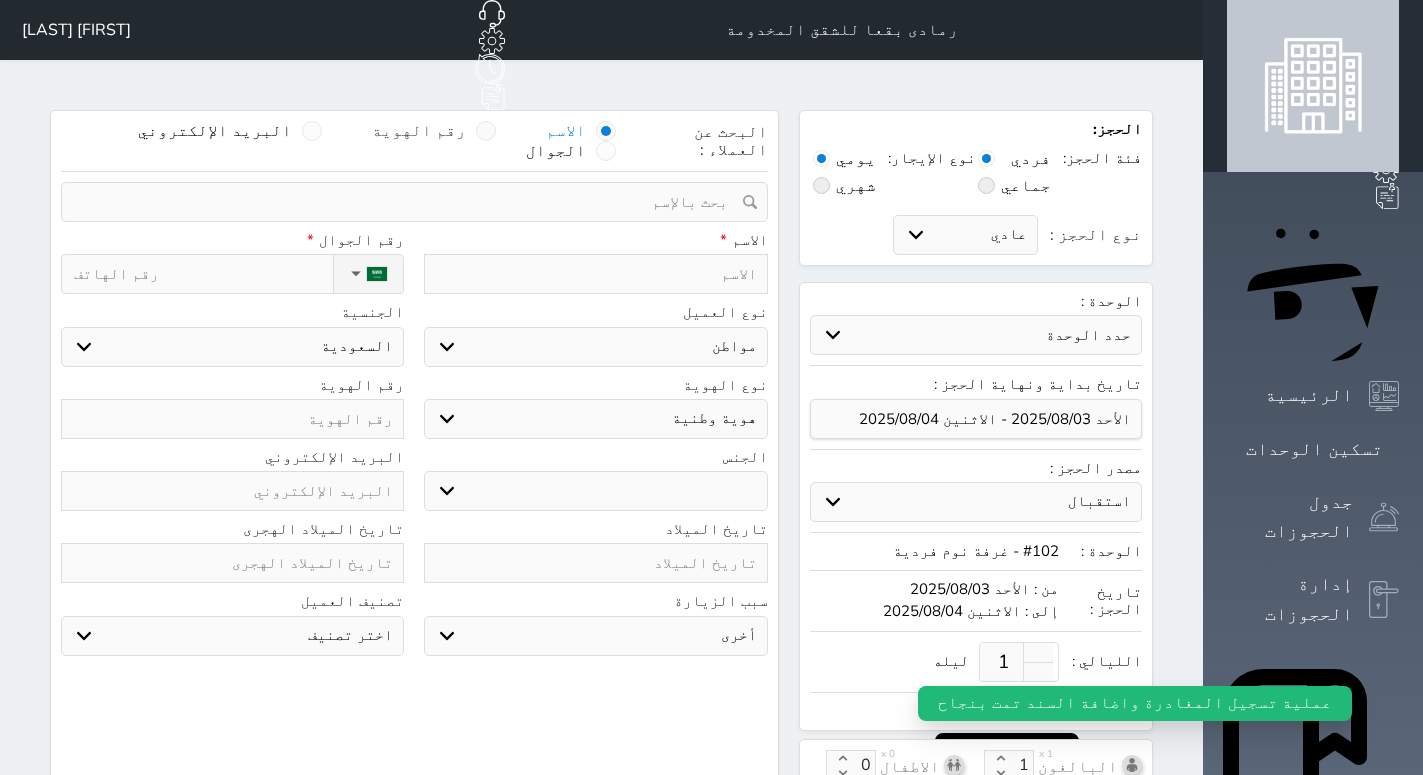 select on "9904" 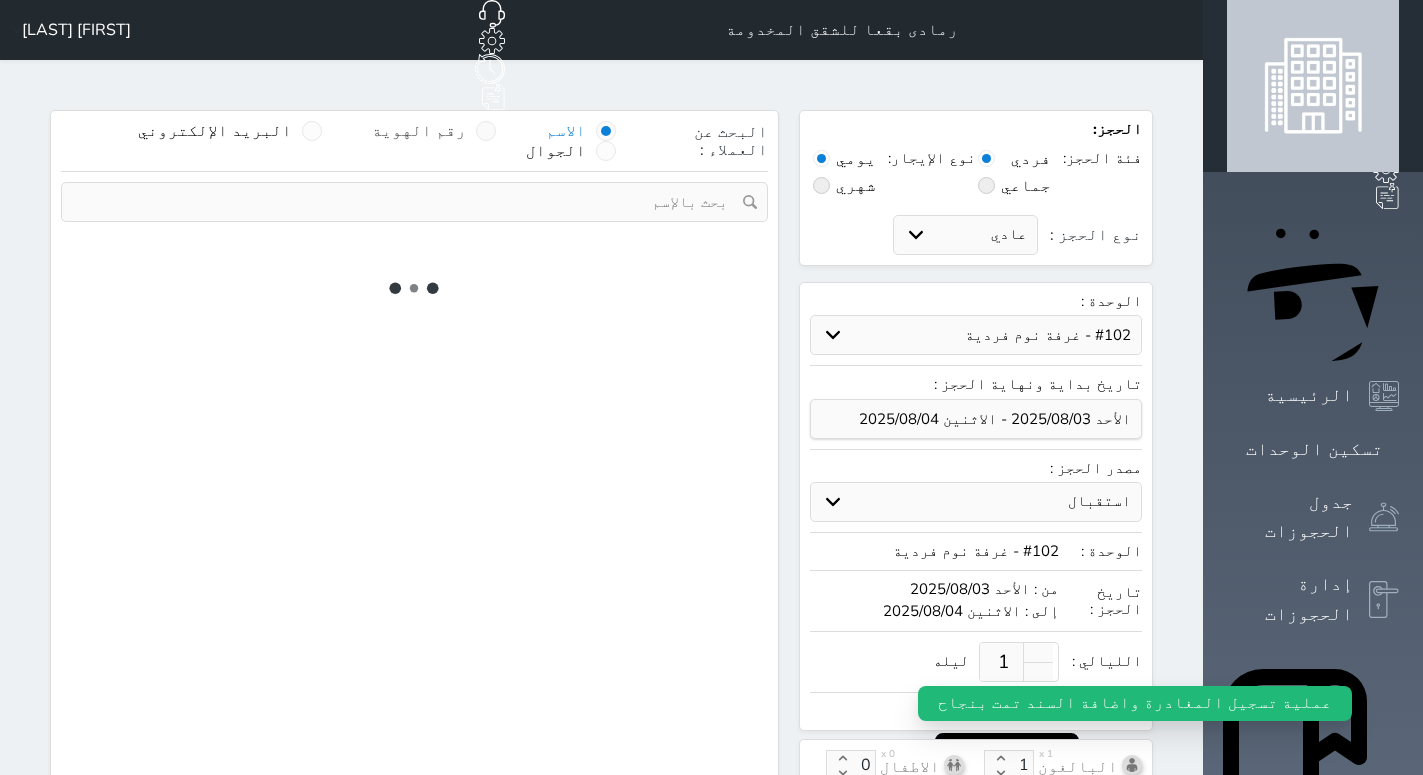 click on "رقم الهوية" at bounding box center (419, 131) 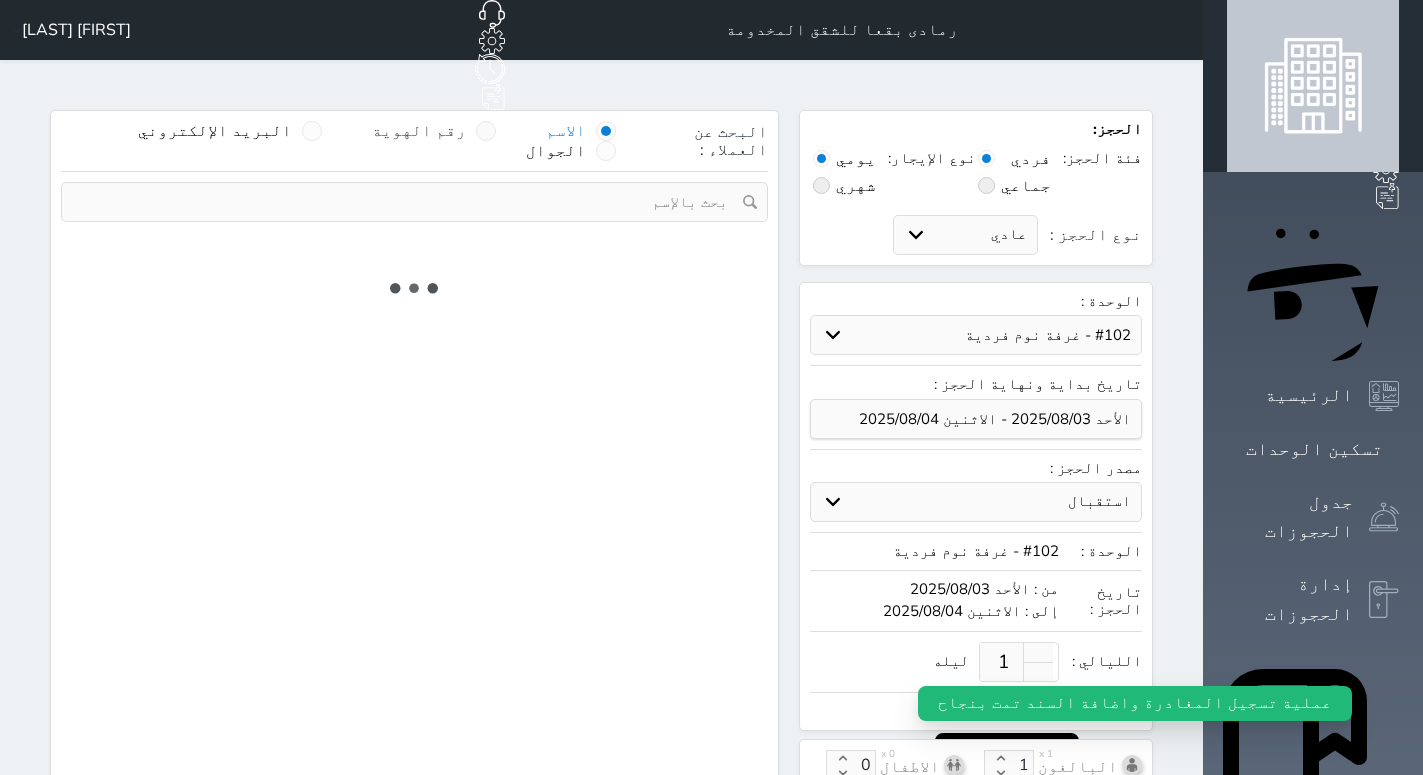 click on "رقم الهوية" at bounding box center [466, 141] 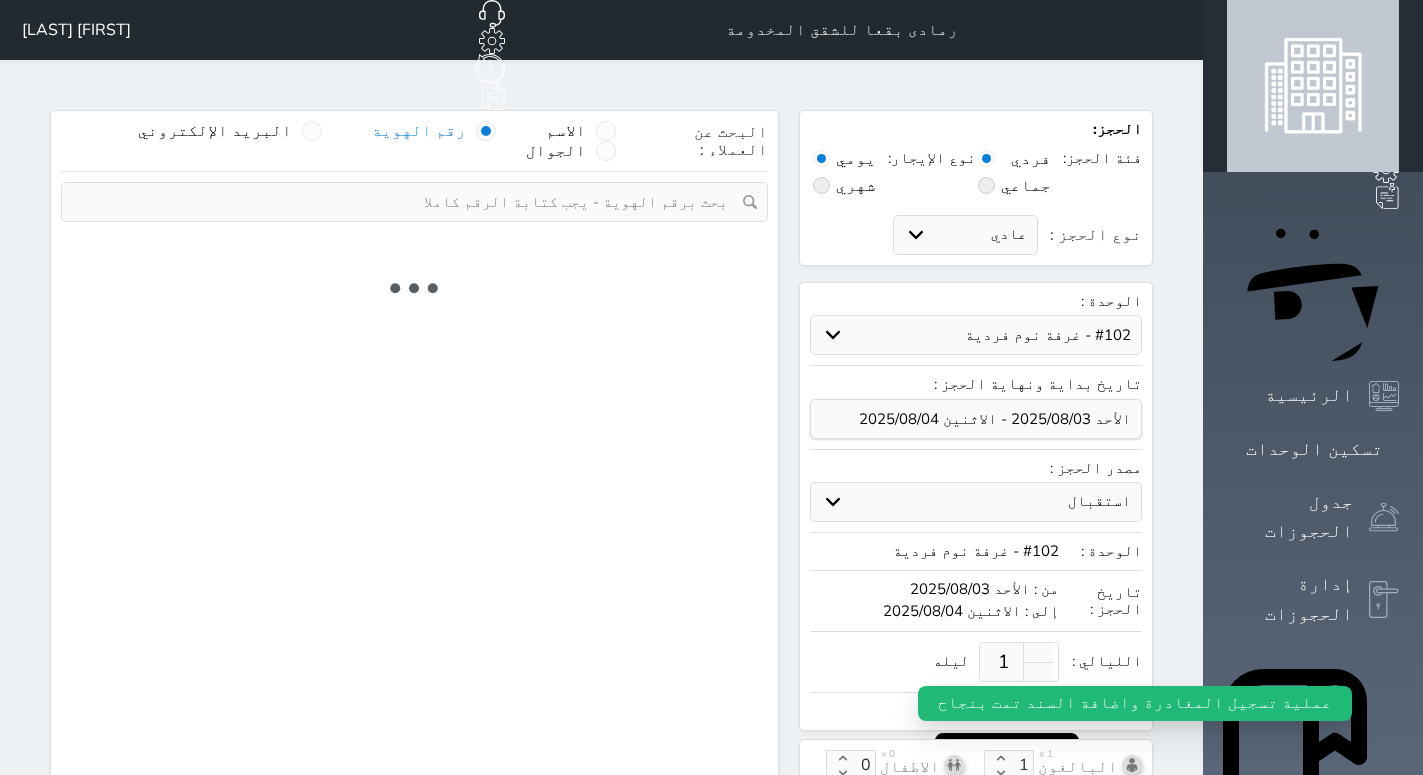 select on "1" 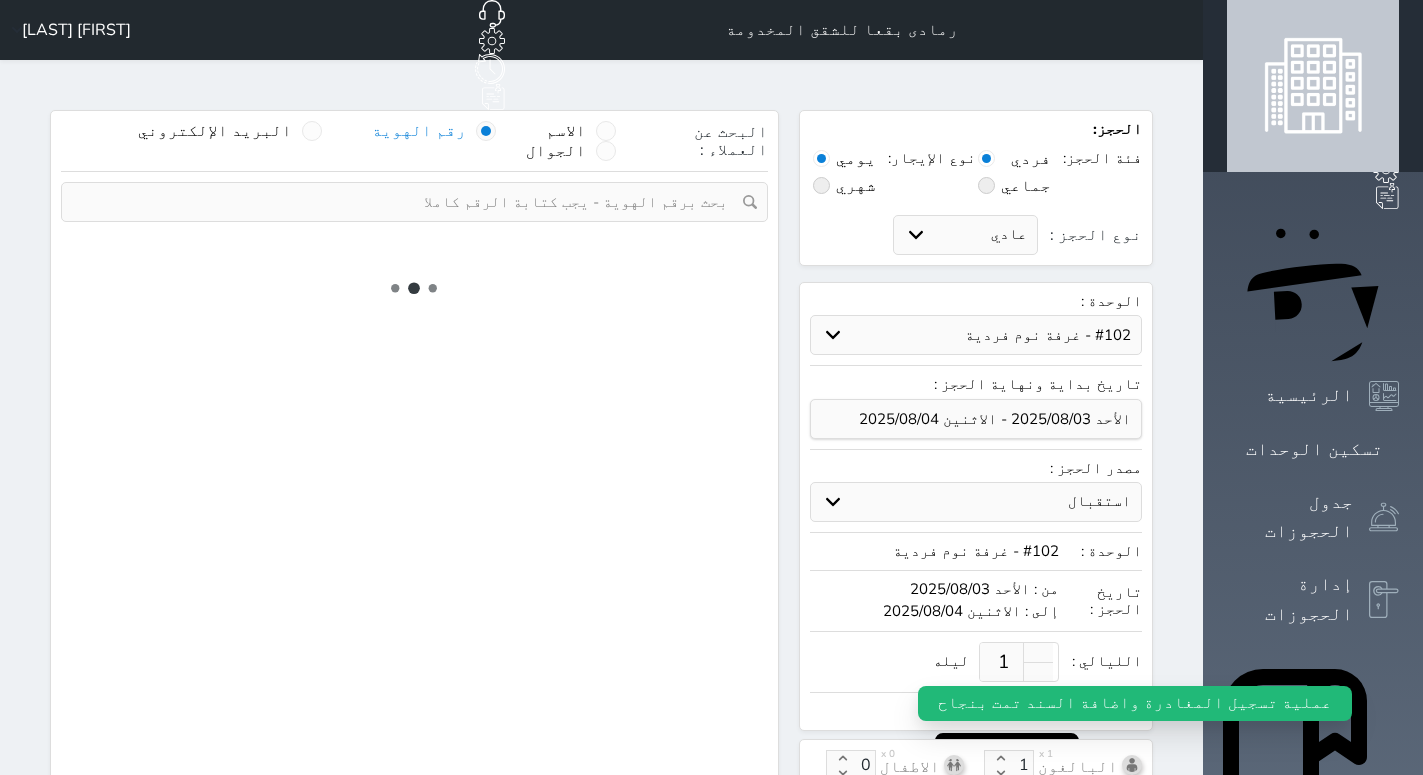 select on "113" 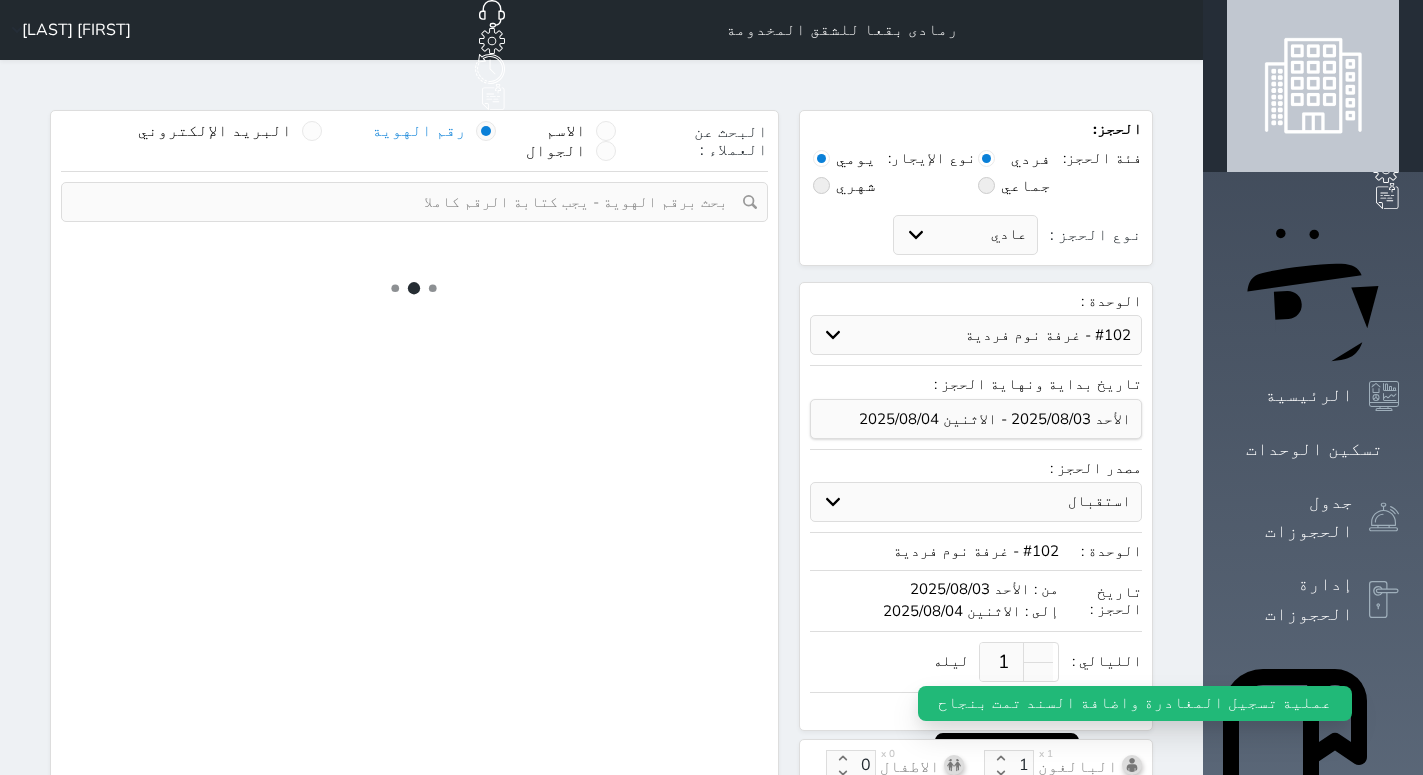 select on "1" 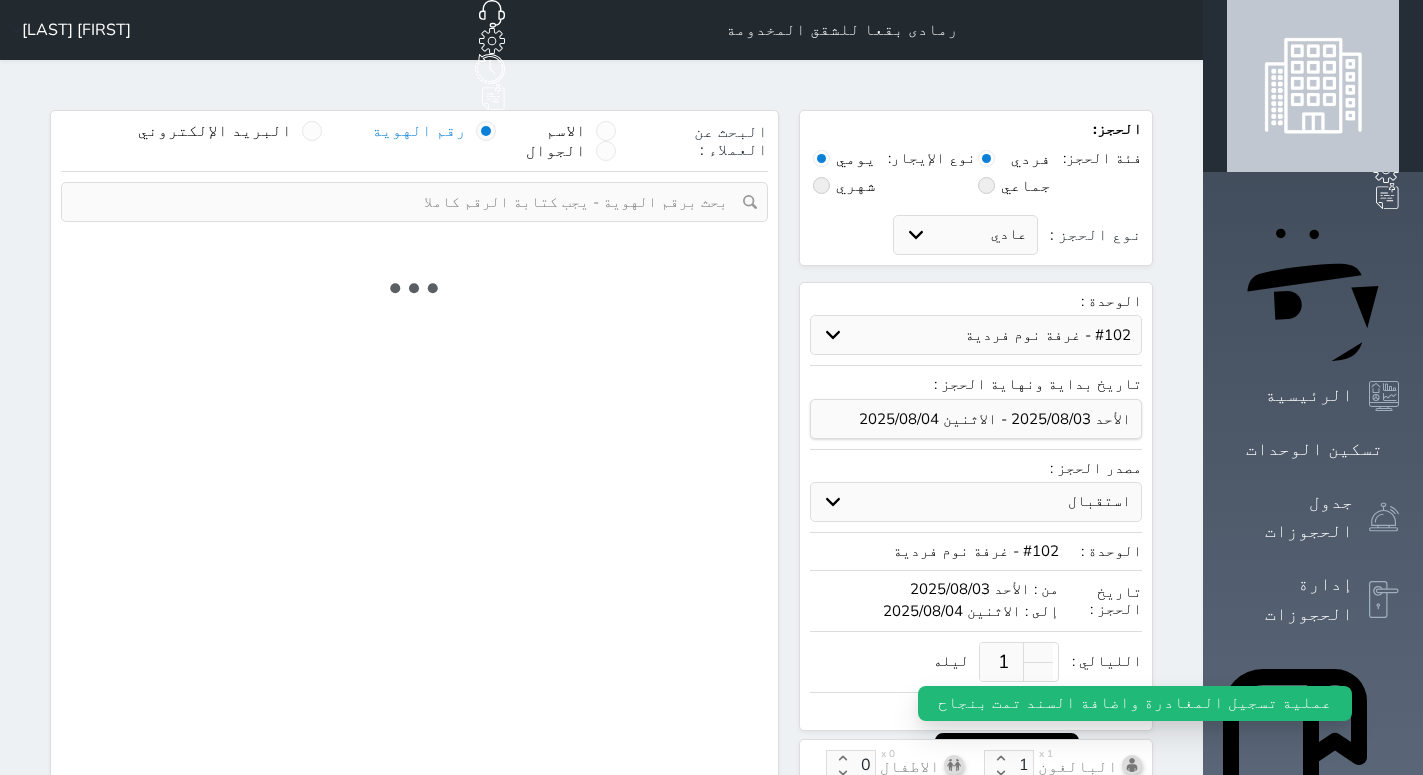 select 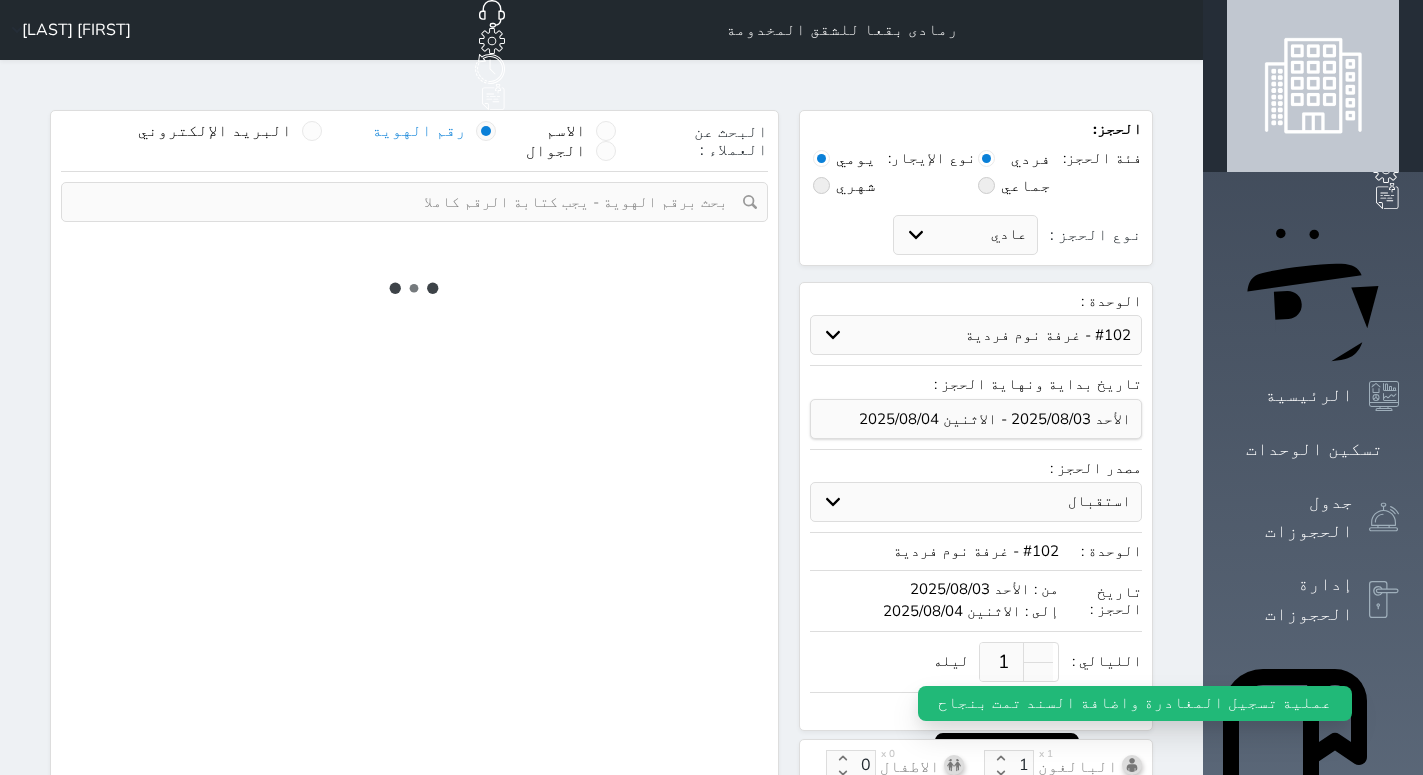 select on "7" 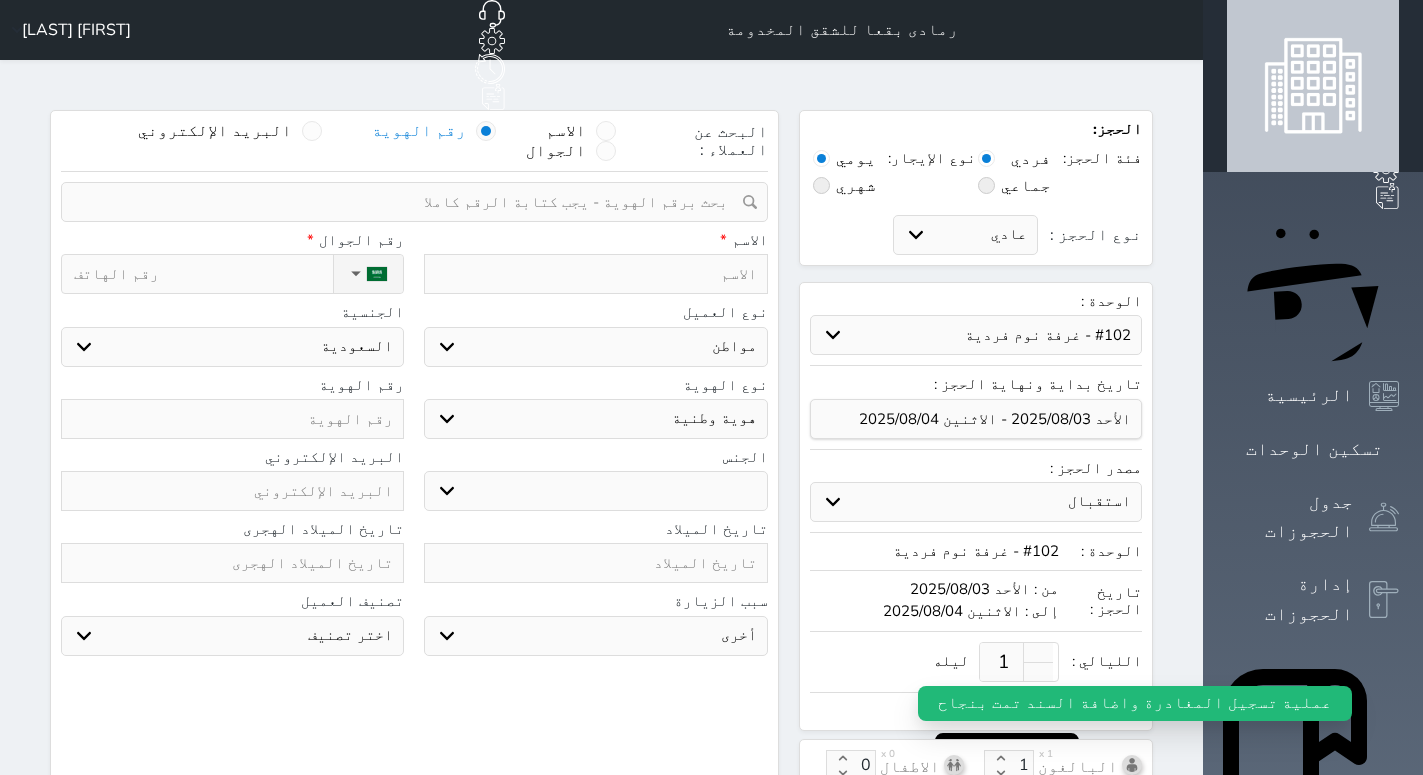 click at bounding box center [407, 202] 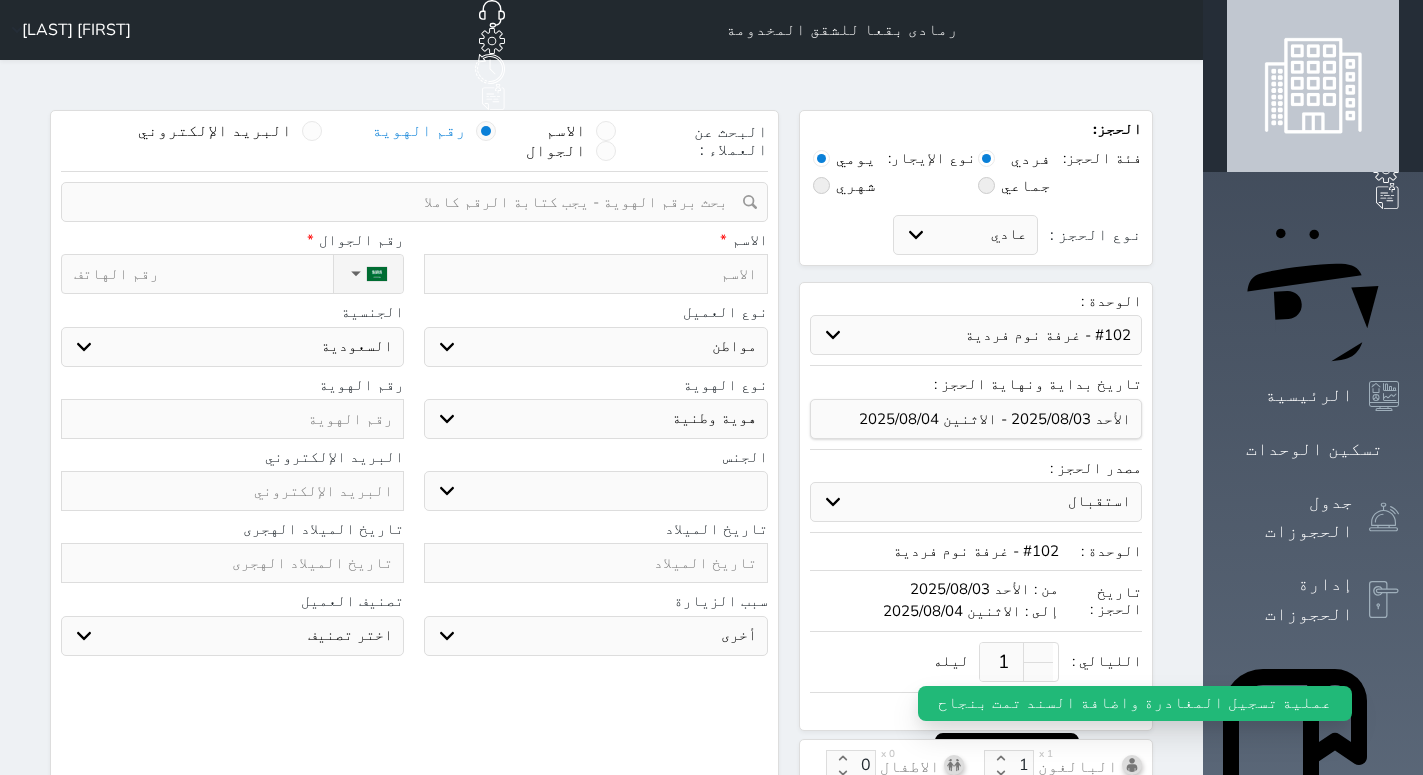 select 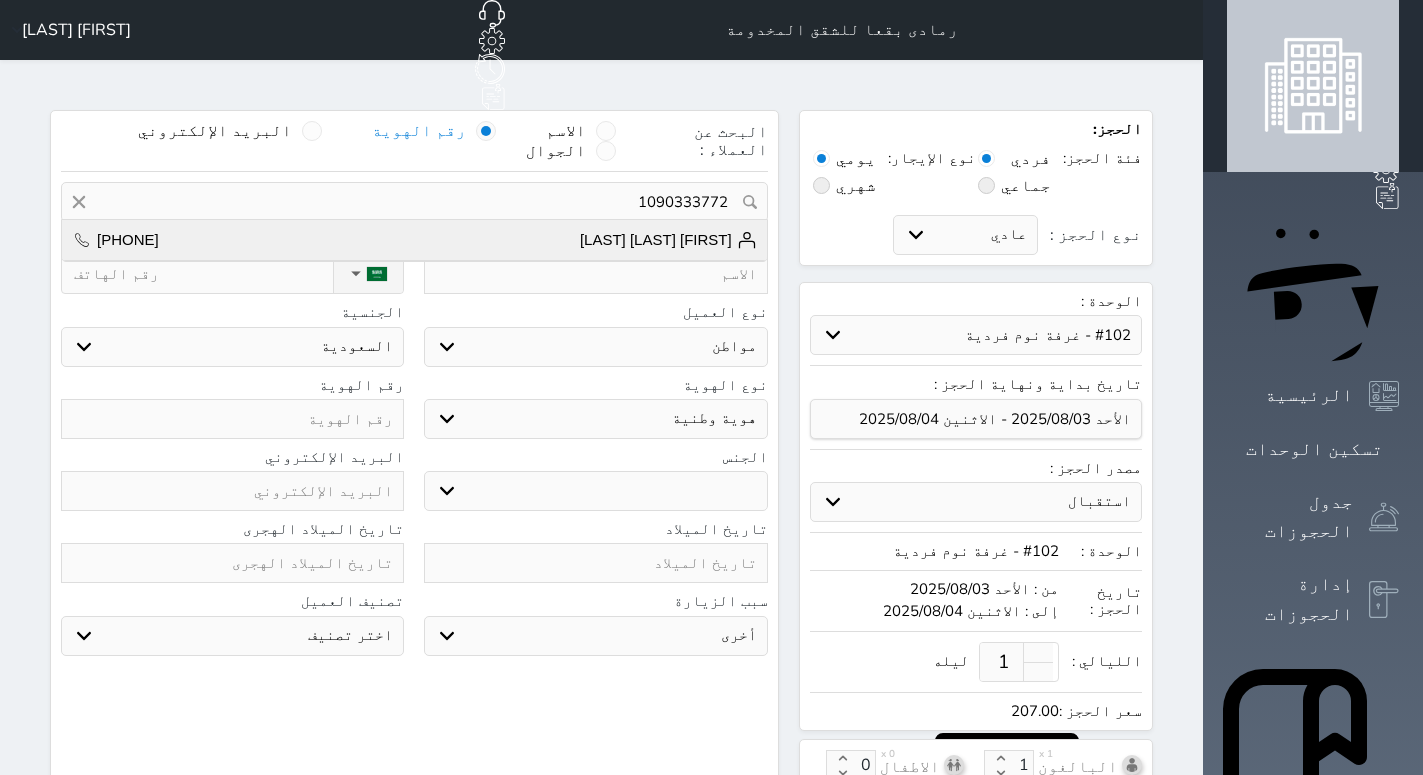 click on "[FIRST] [LAST] [LAST]" at bounding box center [668, 240] 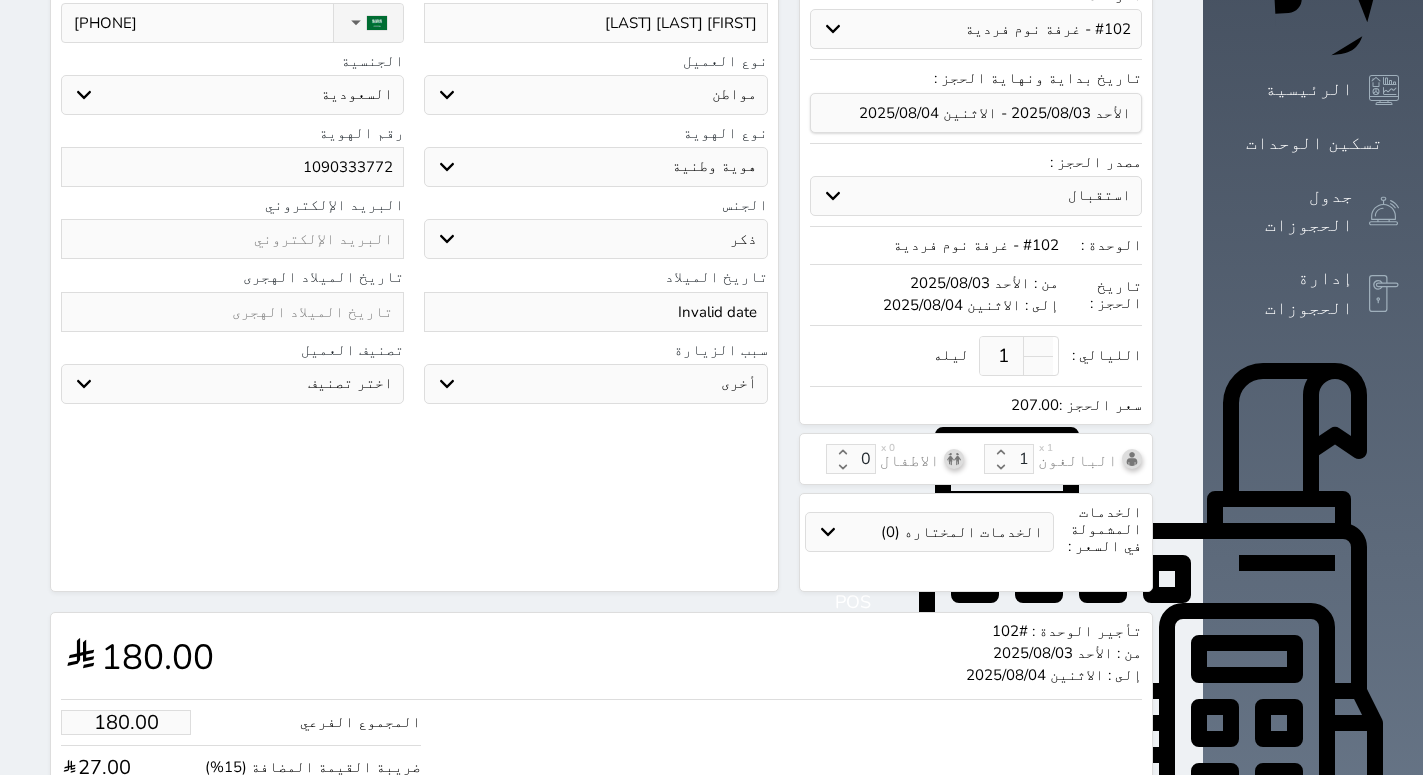 scroll, scrollTop: 510, scrollLeft: 0, axis: vertical 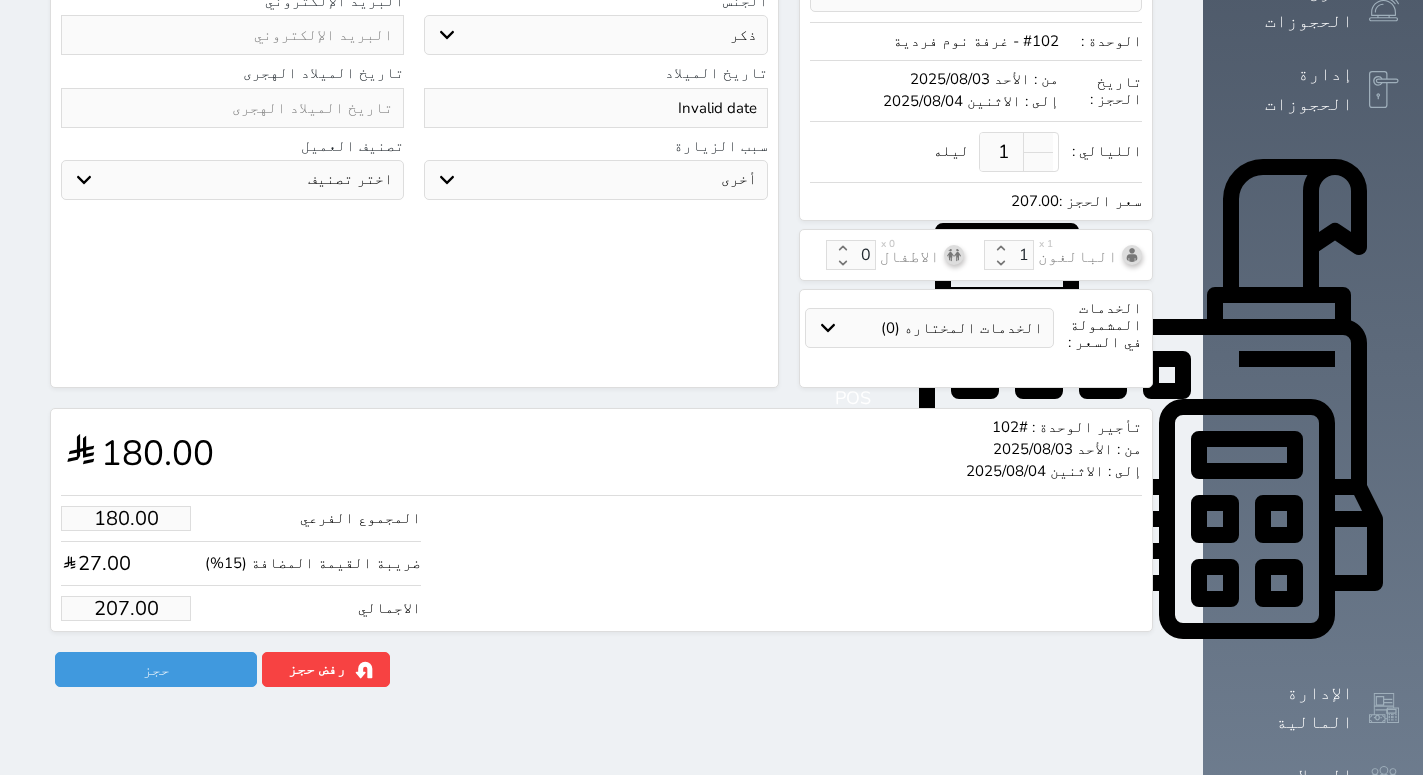 drag, startPoint x: 138, startPoint y: 599, endPoint x: 0, endPoint y: 554, distance: 145.15164 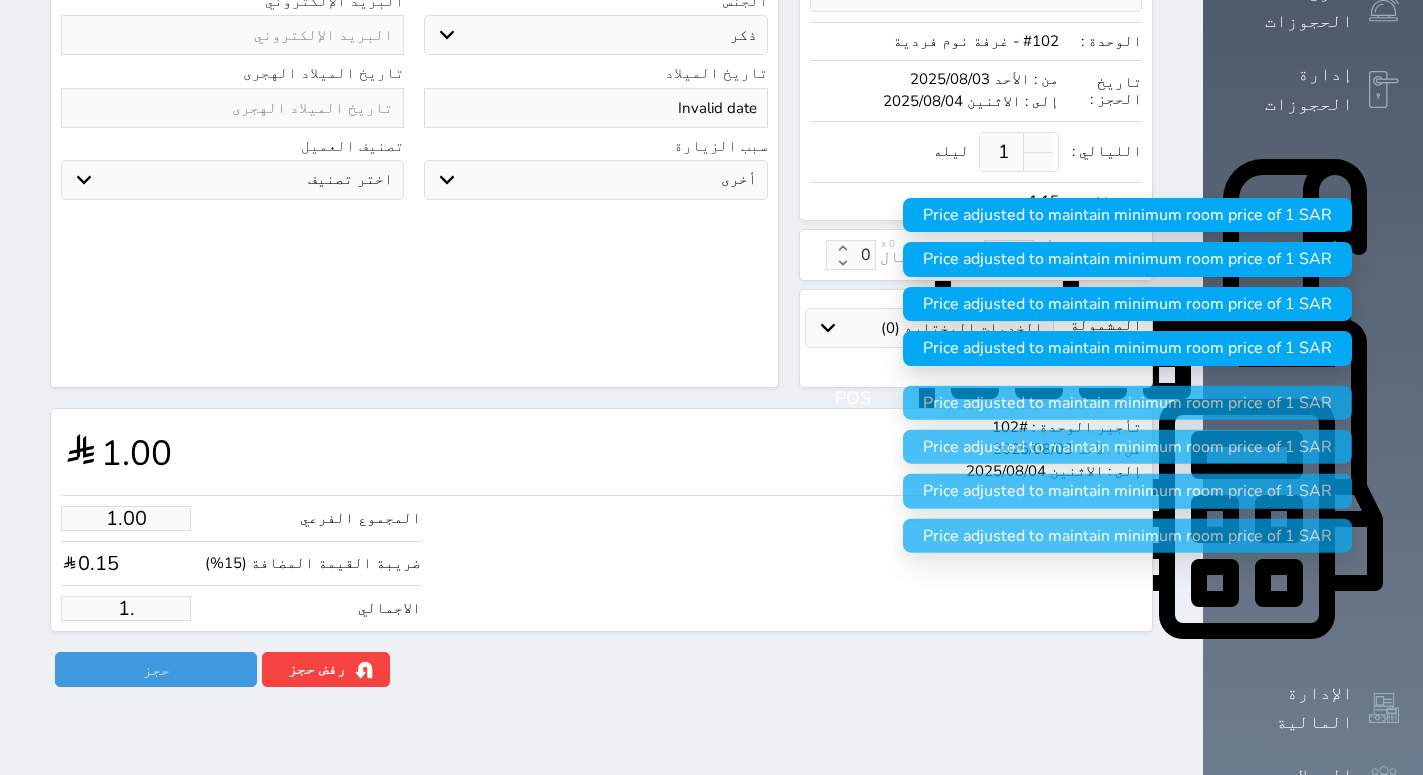 type on "1" 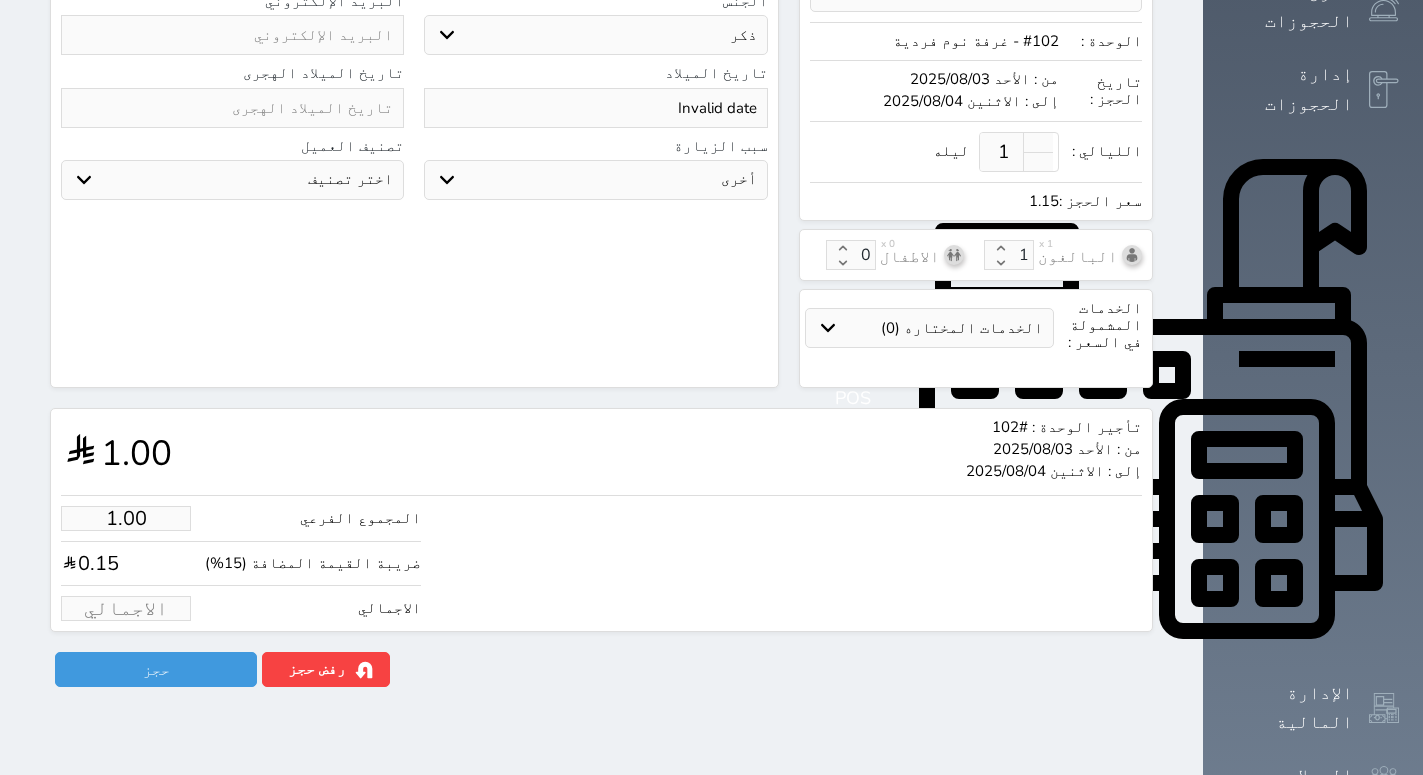 type on "1" 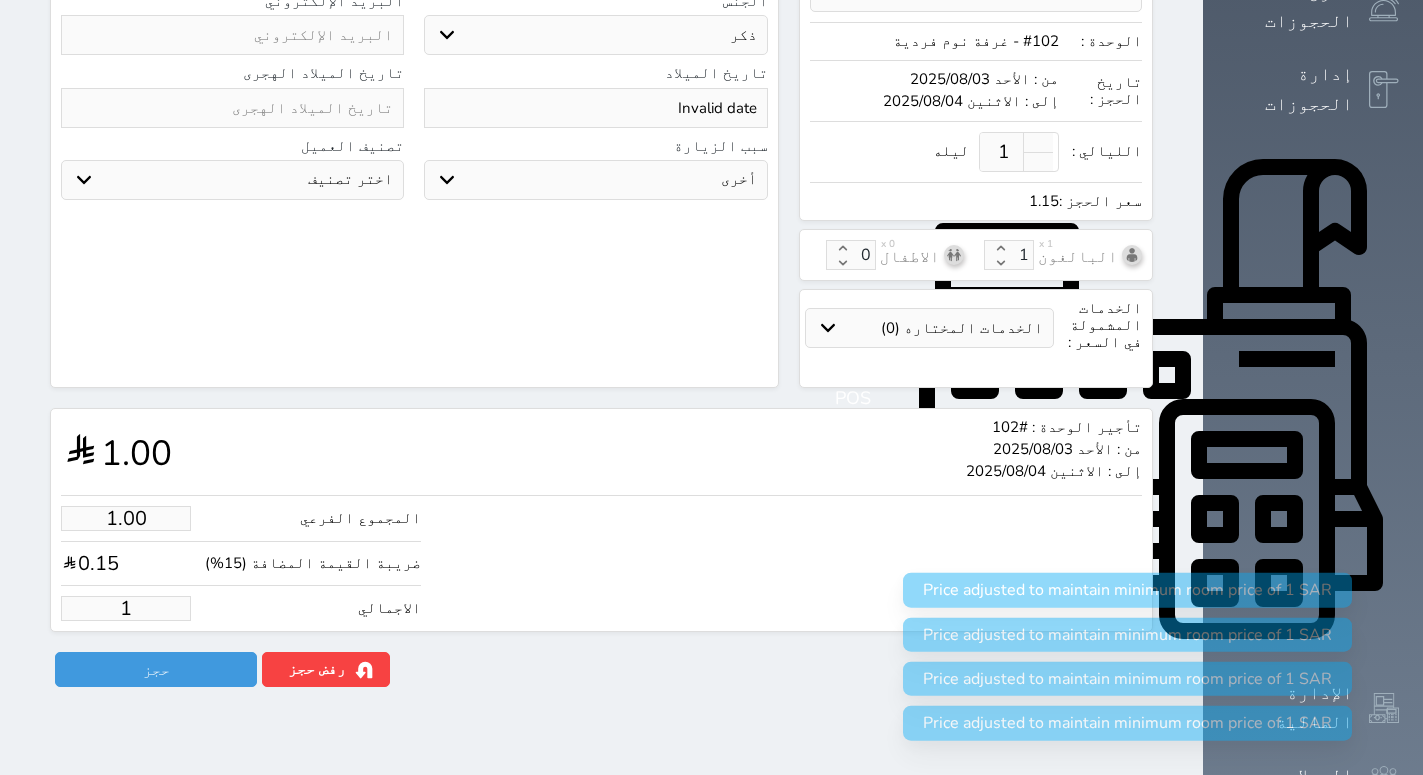 type on "13.04" 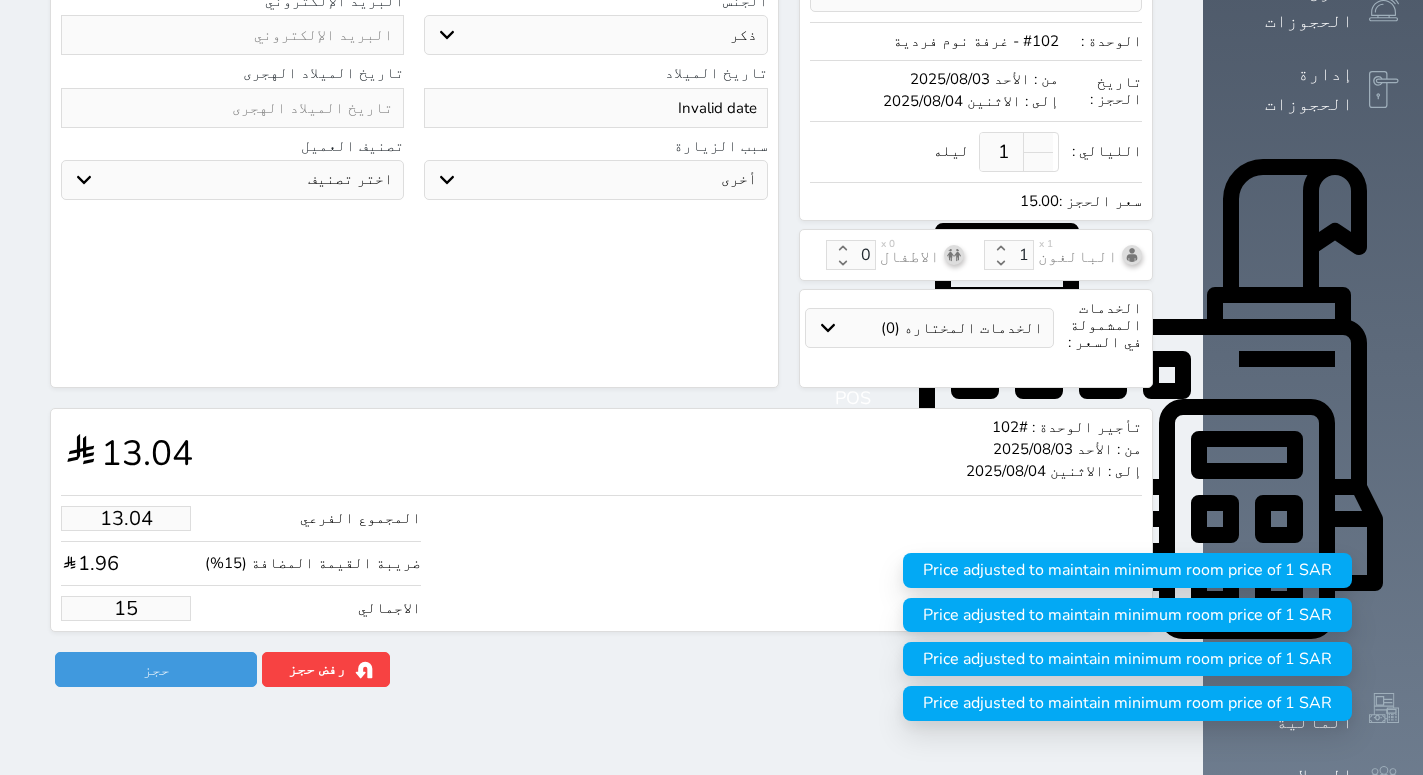 type on "130.43" 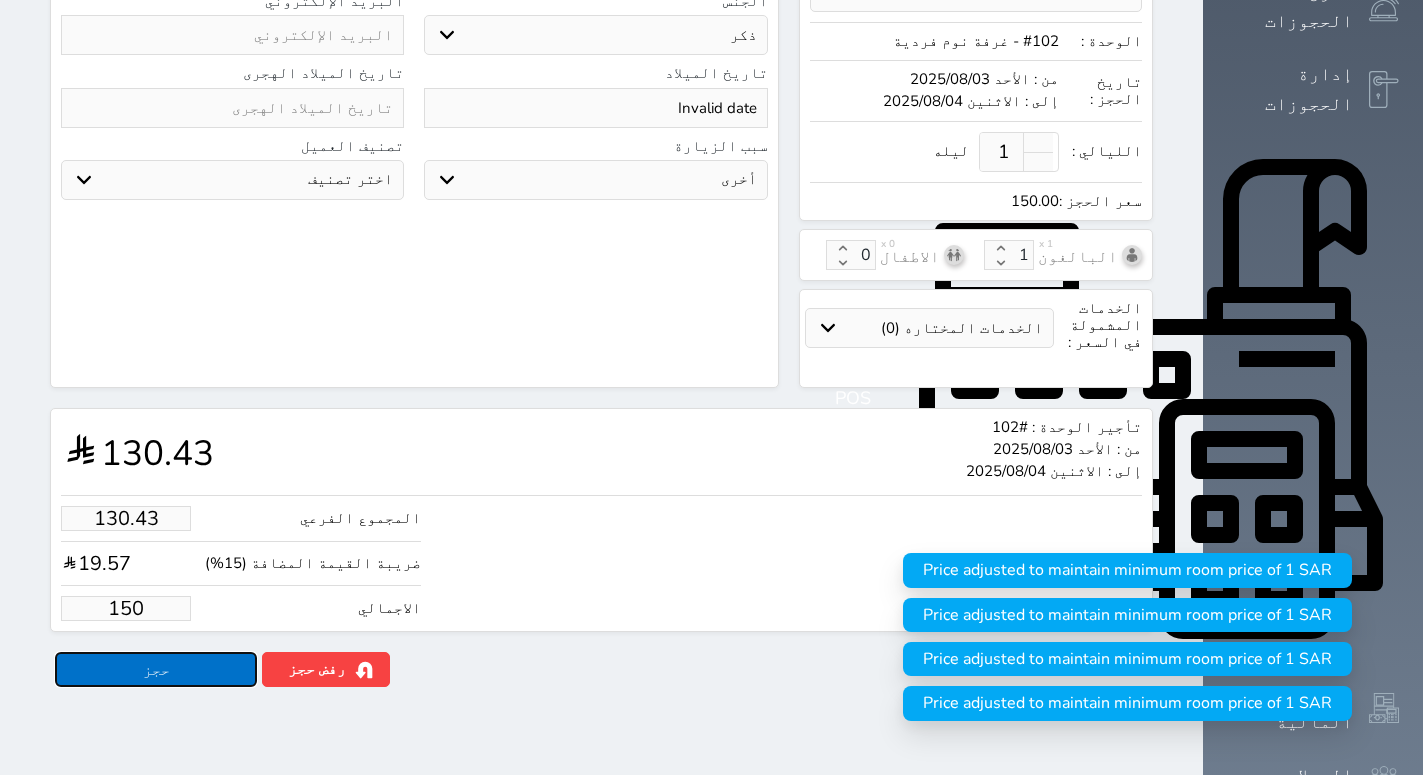 type on "150.00" 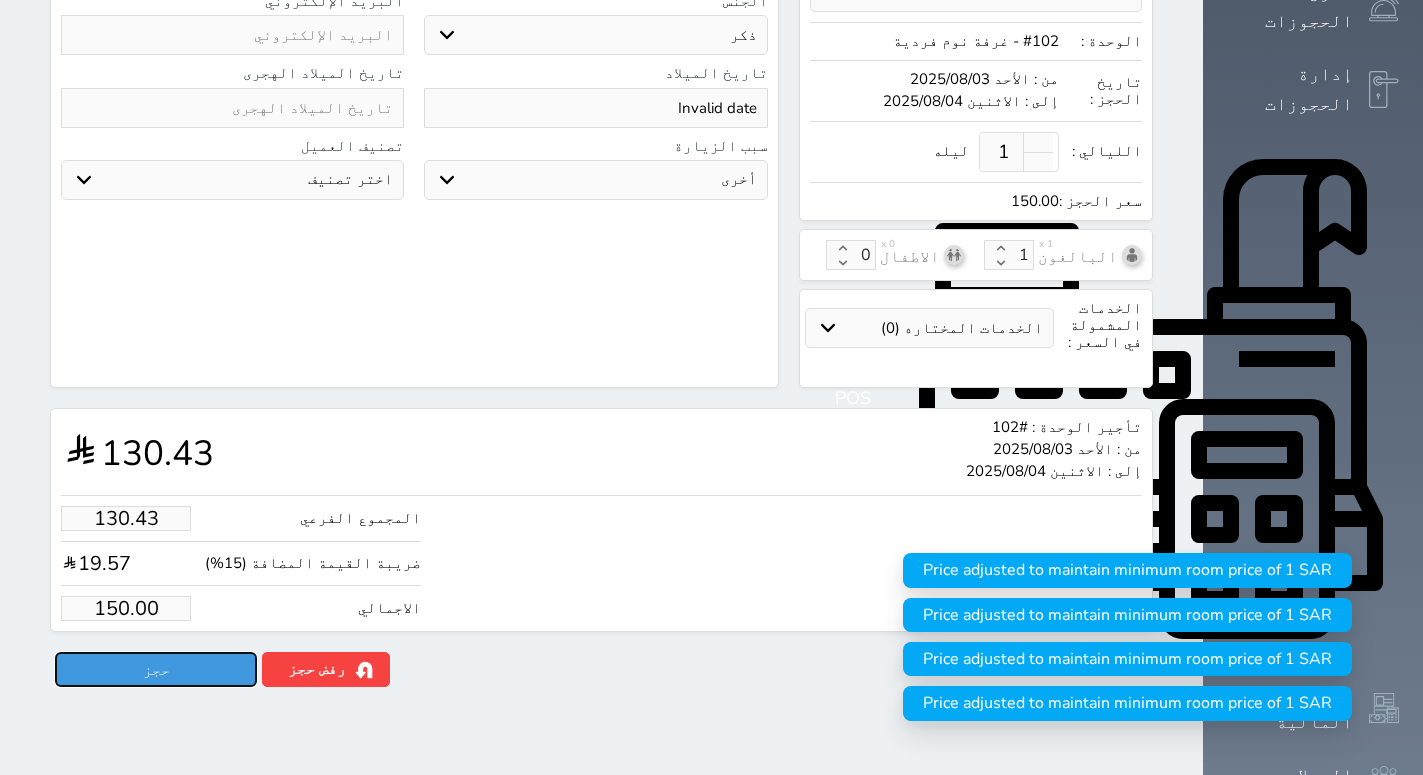 drag, startPoint x: 170, startPoint y: 669, endPoint x: 186, endPoint y: 625, distance: 46.818798 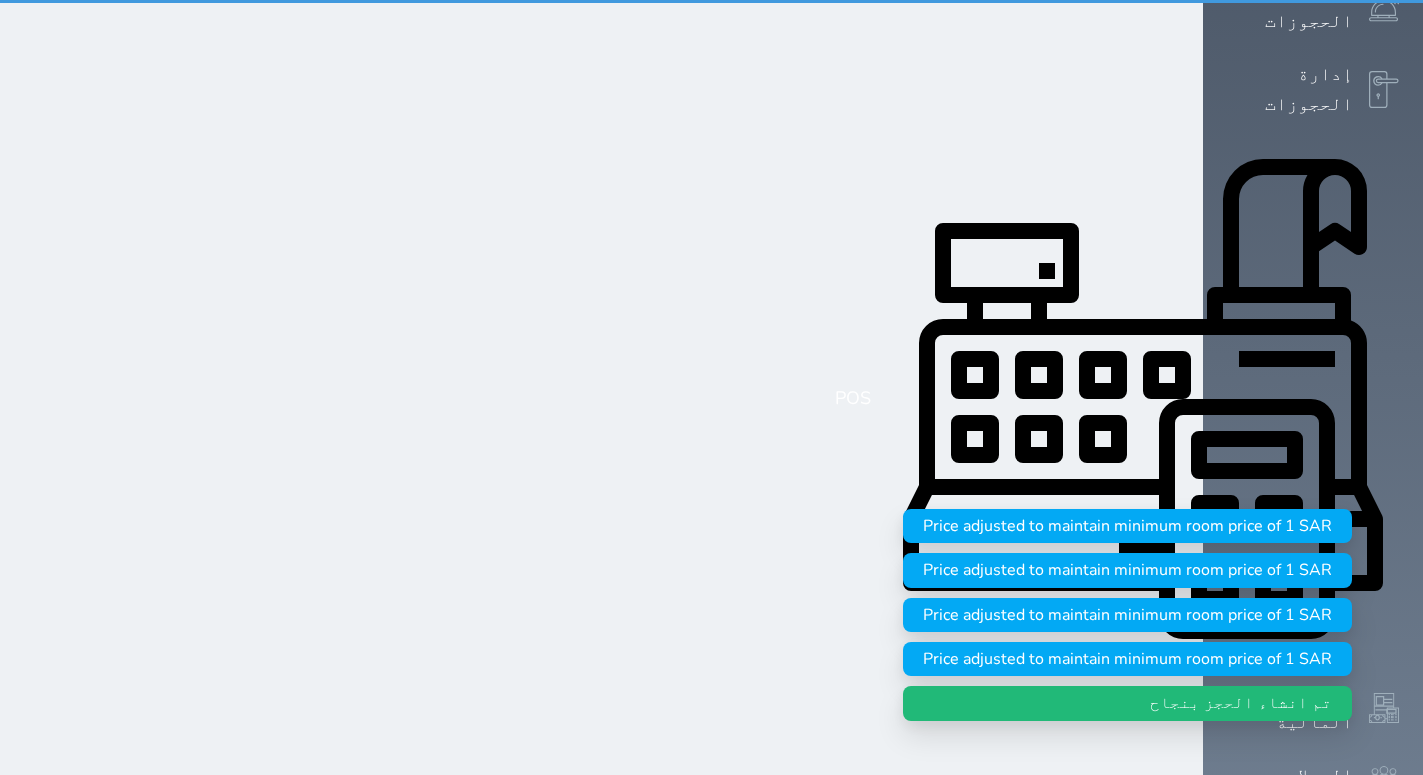 scroll, scrollTop: 0, scrollLeft: 0, axis: both 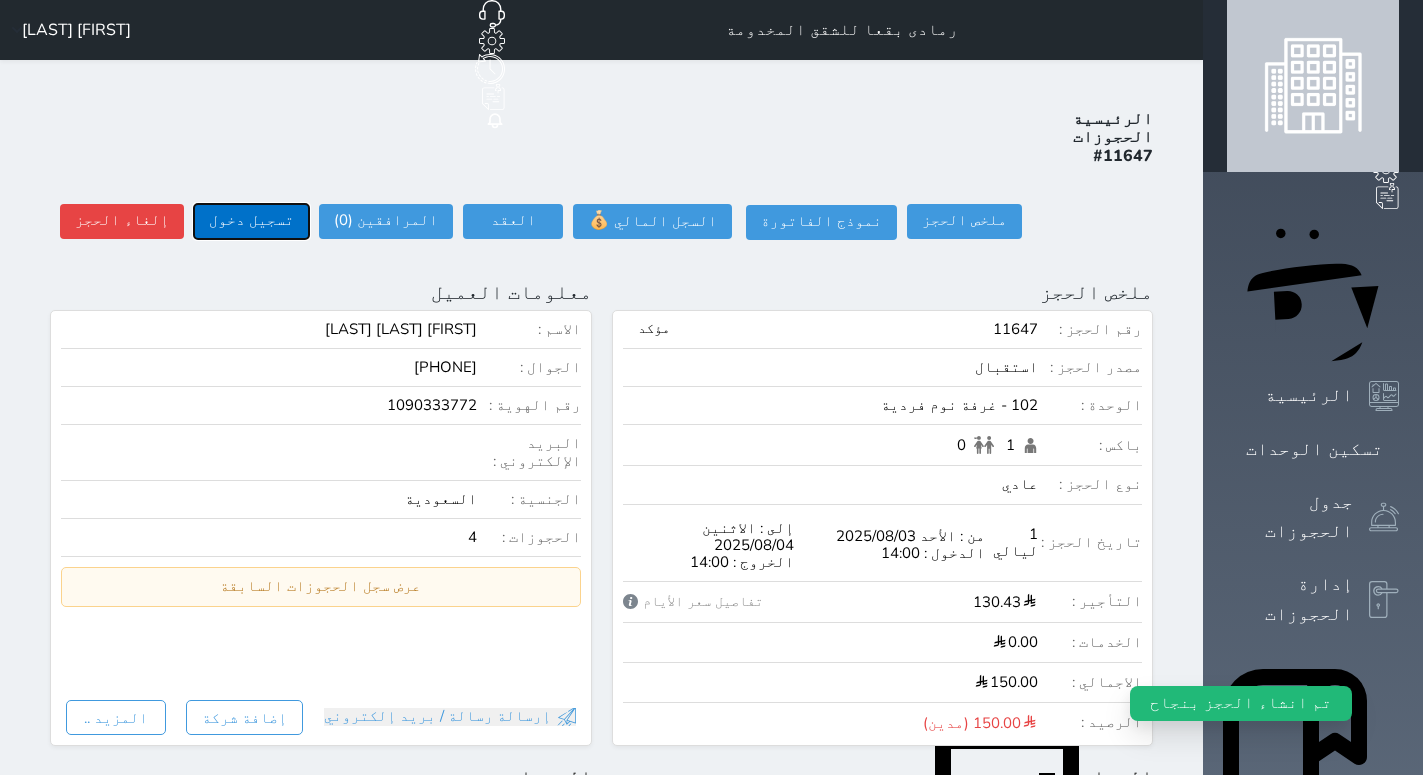 click on "تسجيل دخول" at bounding box center (251, 221) 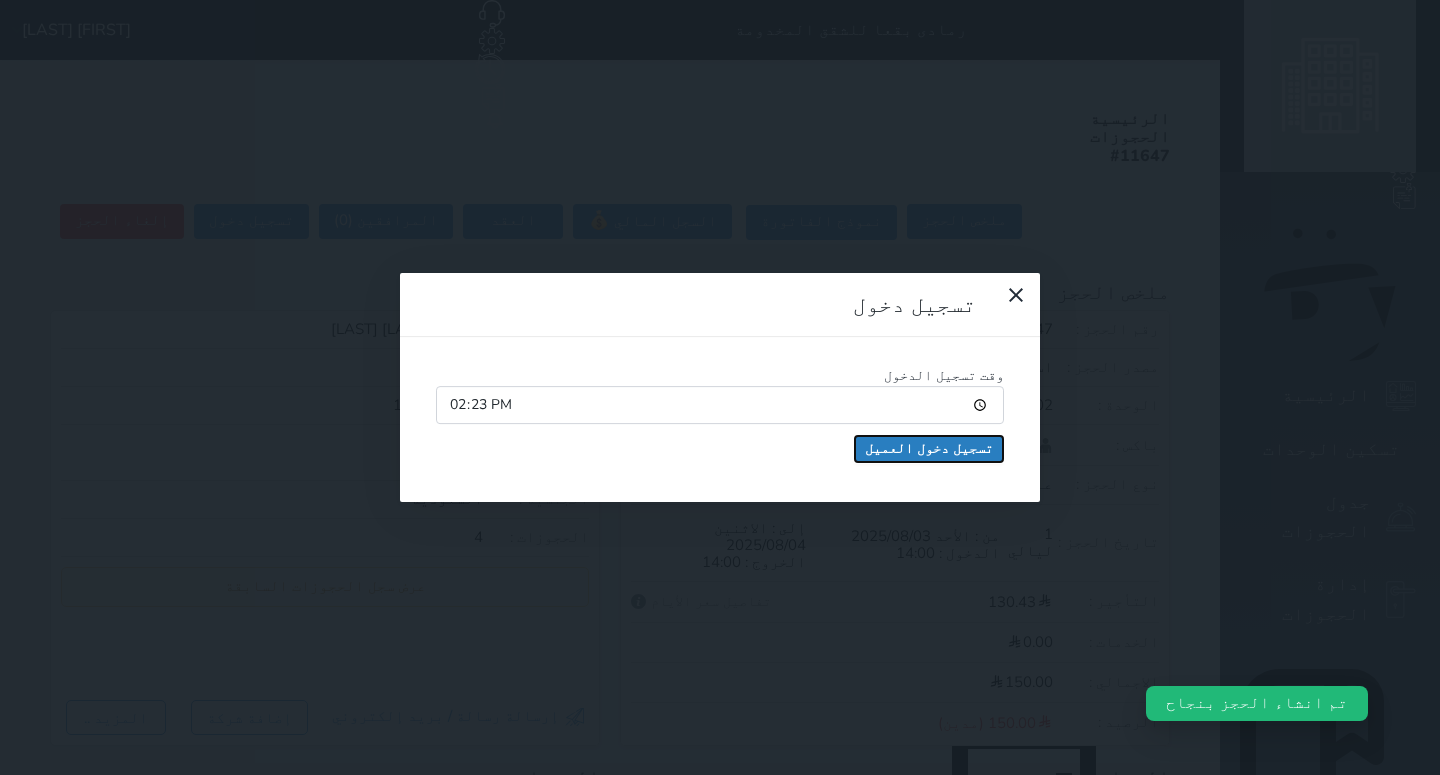 click on "تسجيل دخول العميل" at bounding box center [929, 449] 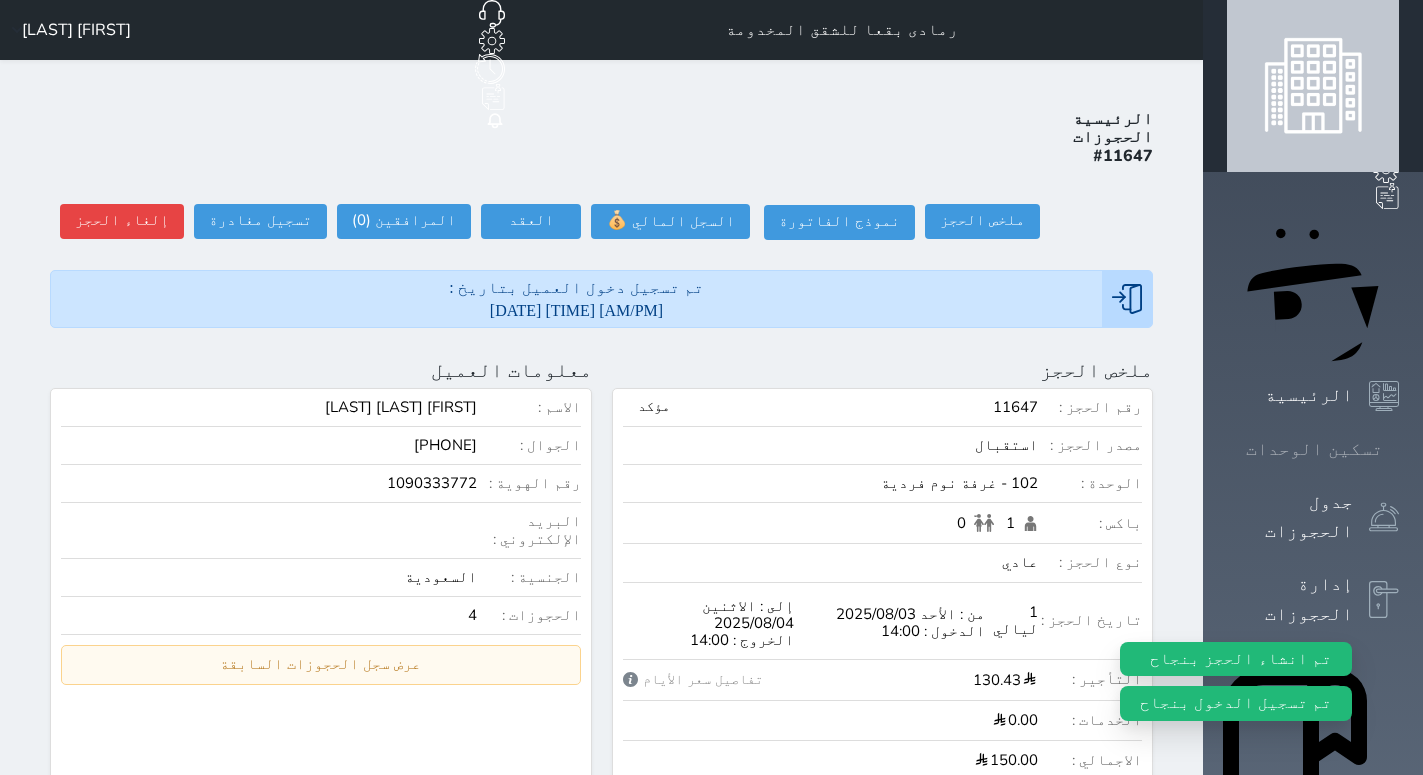 click 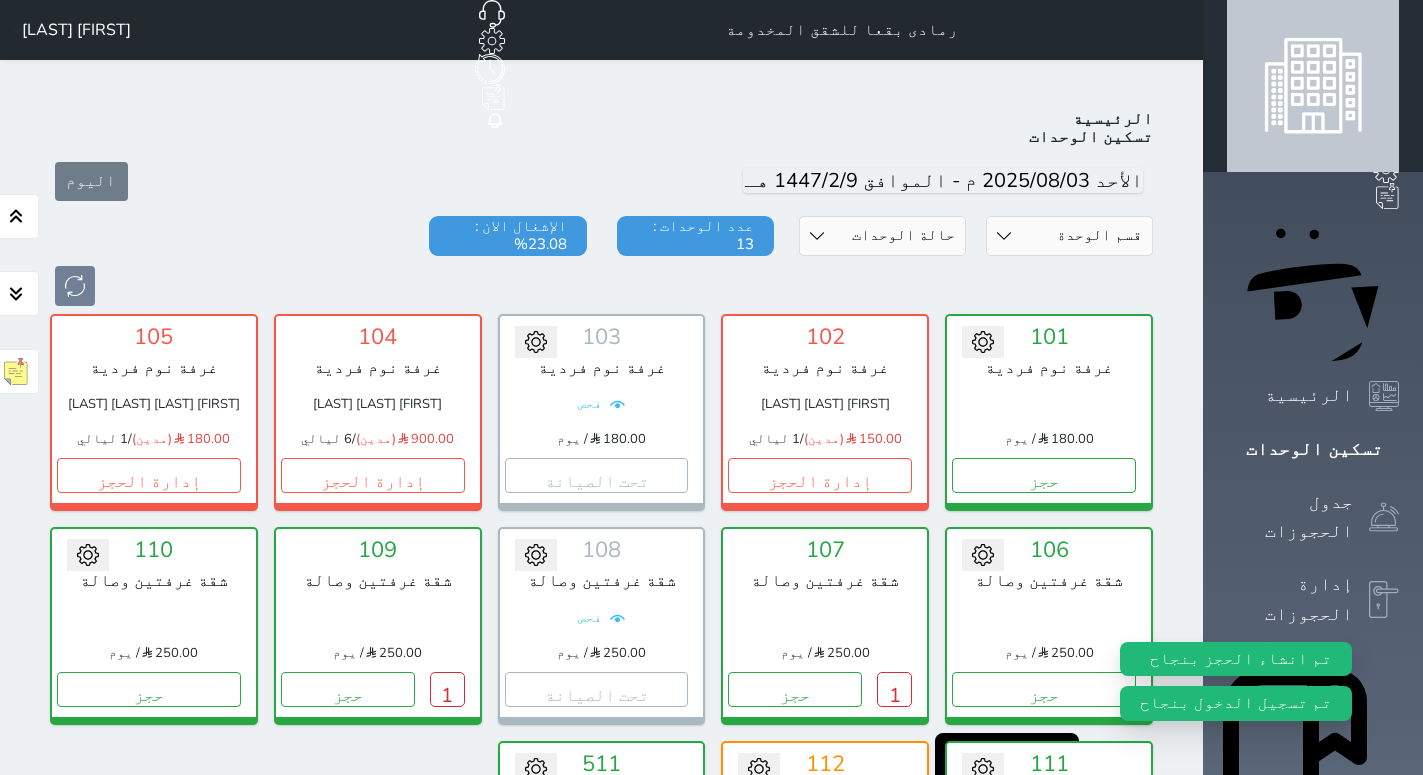 scroll, scrollTop: 78, scrollLeft: 0, axis: vertical 